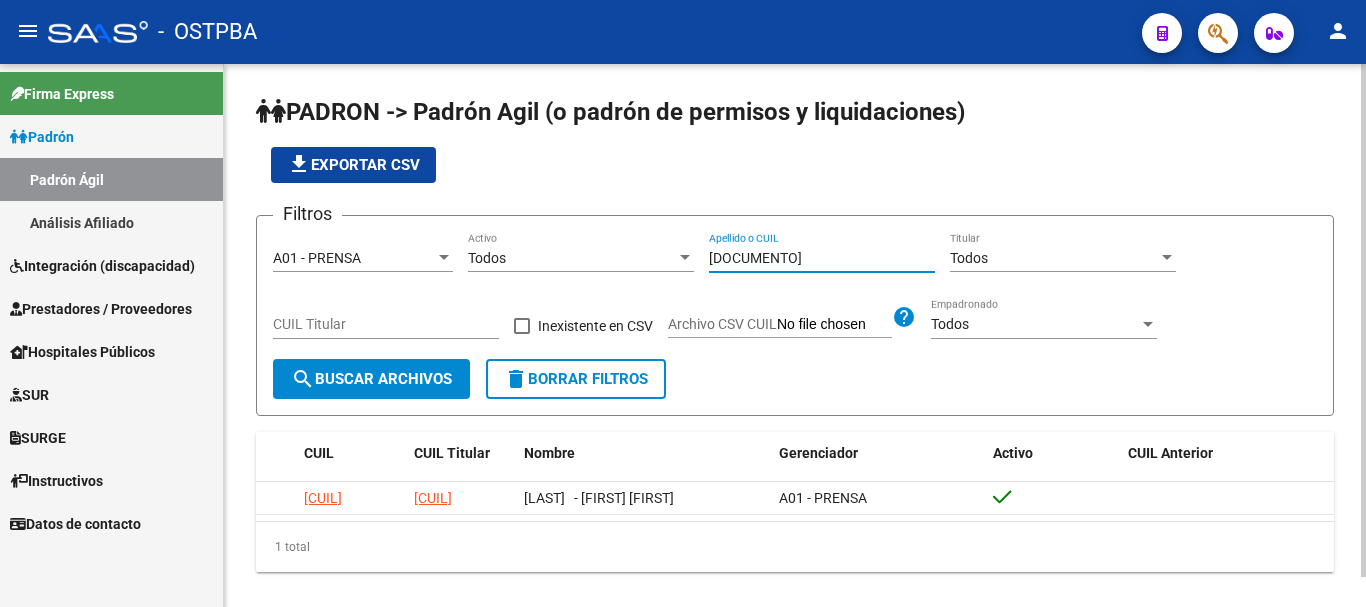scroll, scrollTop: 0, scrollLeft: 0, axis: both 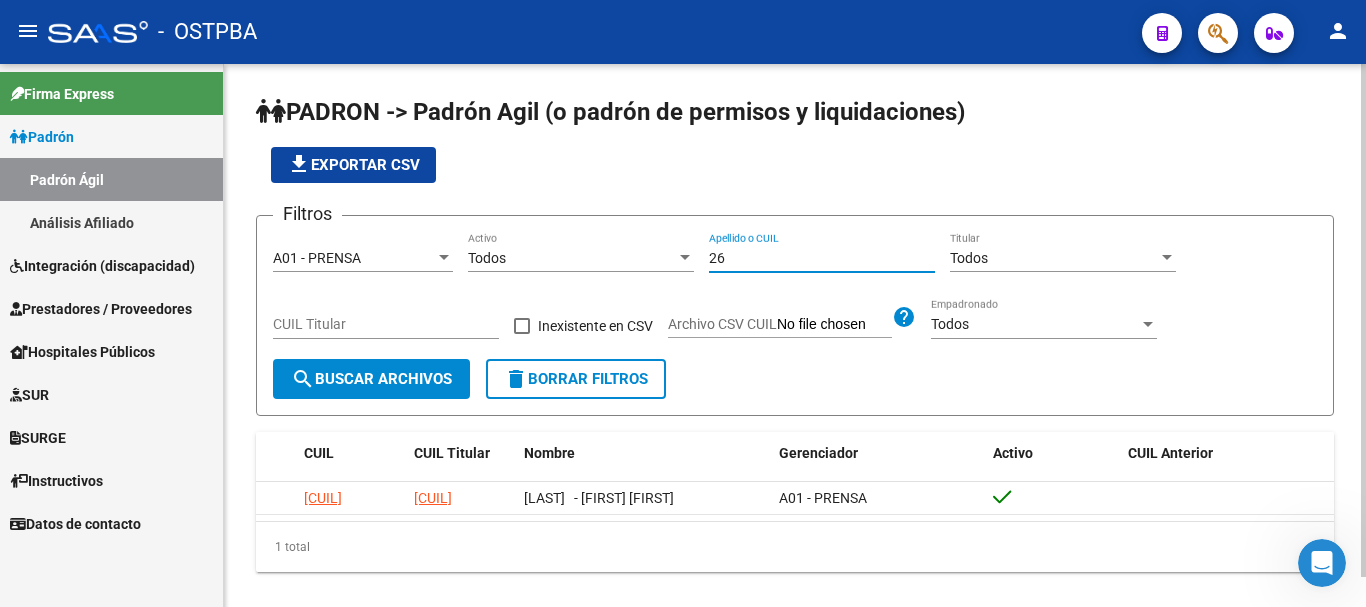 type on "2" 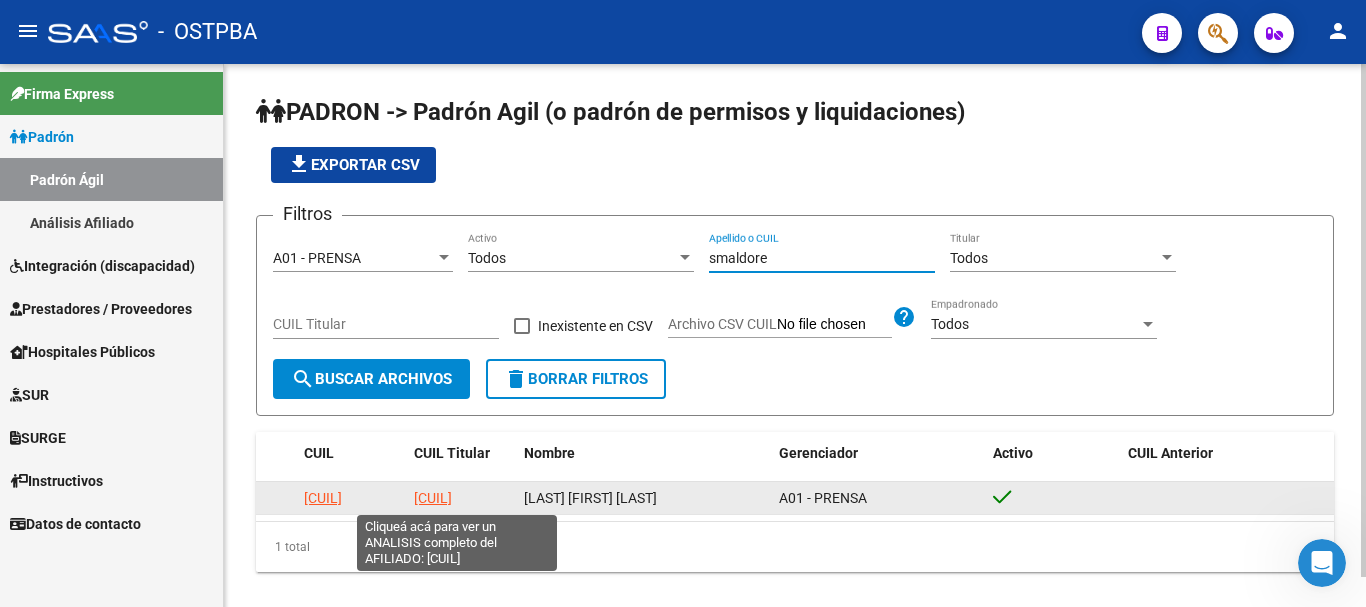 type on "smaldore" 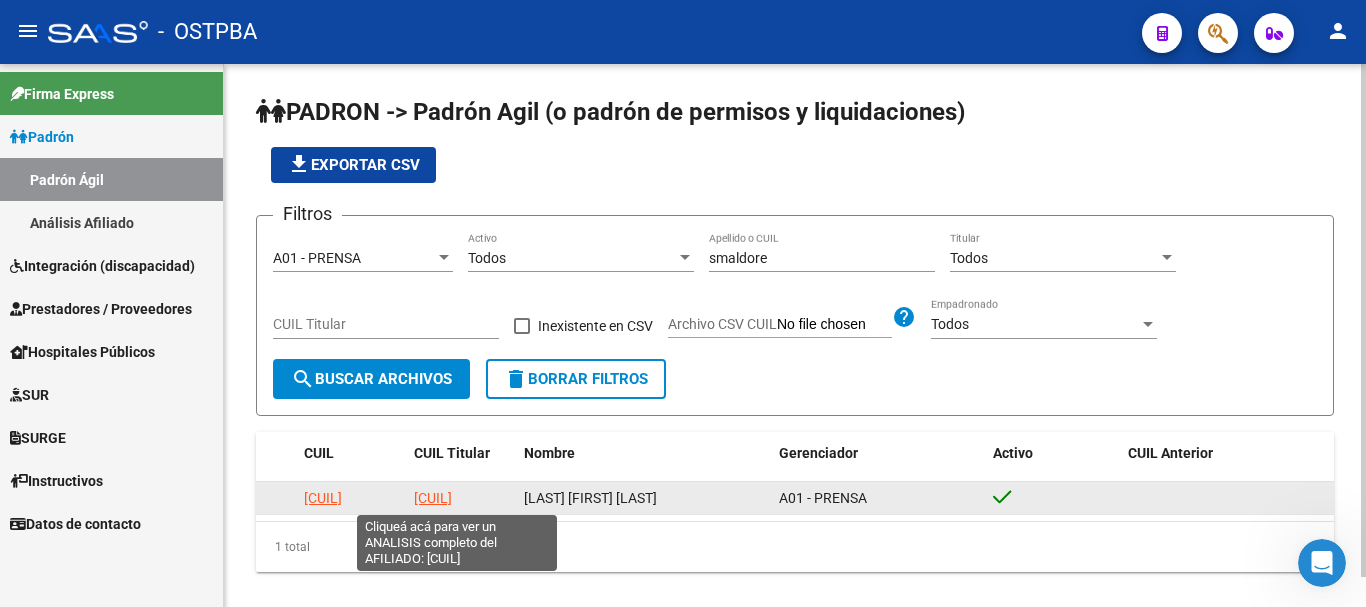 click on "[CUIL]" 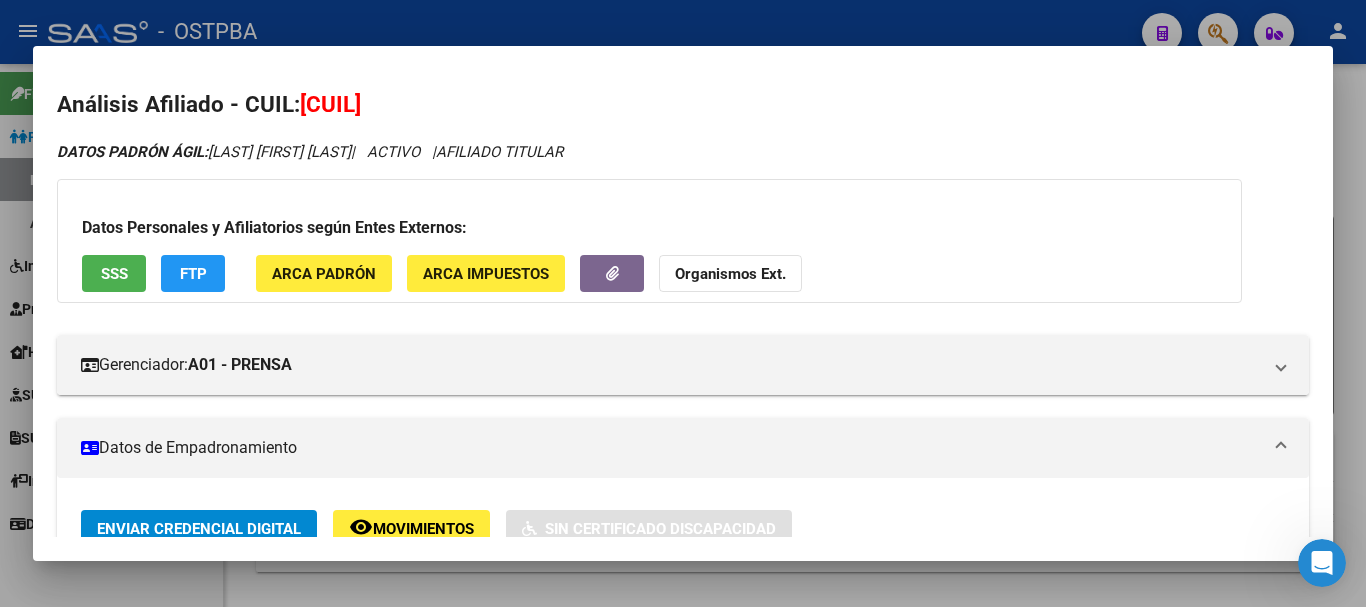 drag, startPoint x: 517, startPoint y: 577, endPoint x: 520, endPoint y: 560, distance: 17.262676 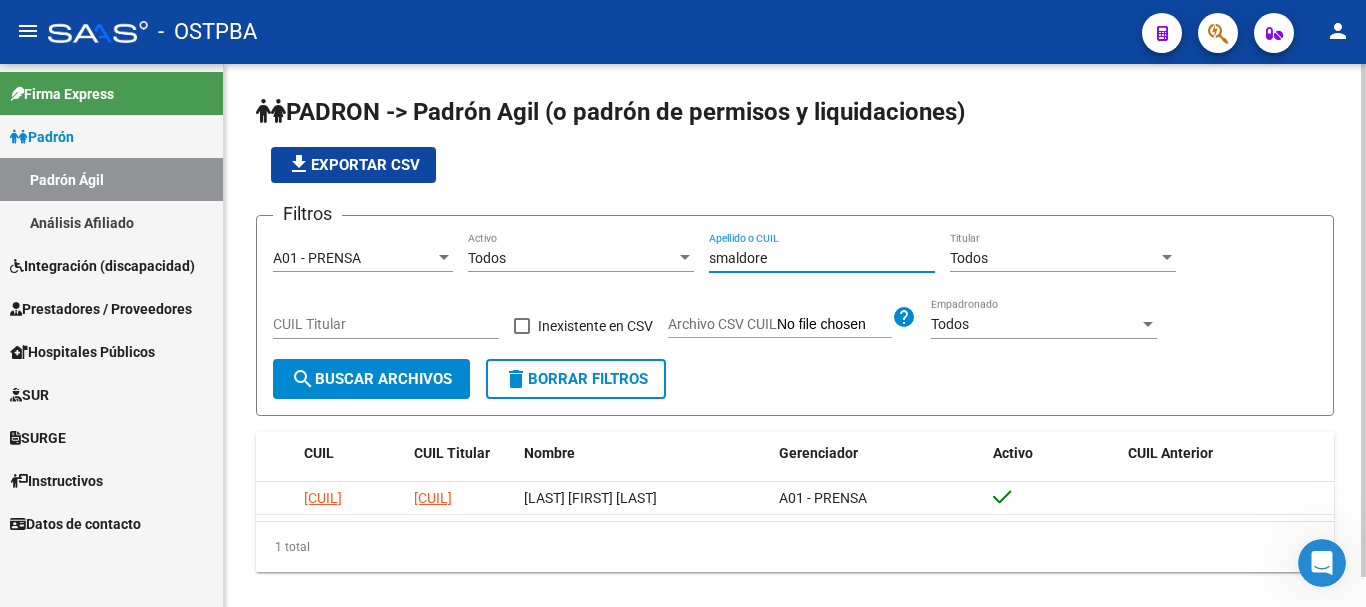 click on "smaldore" at bounding box center (822, 258) 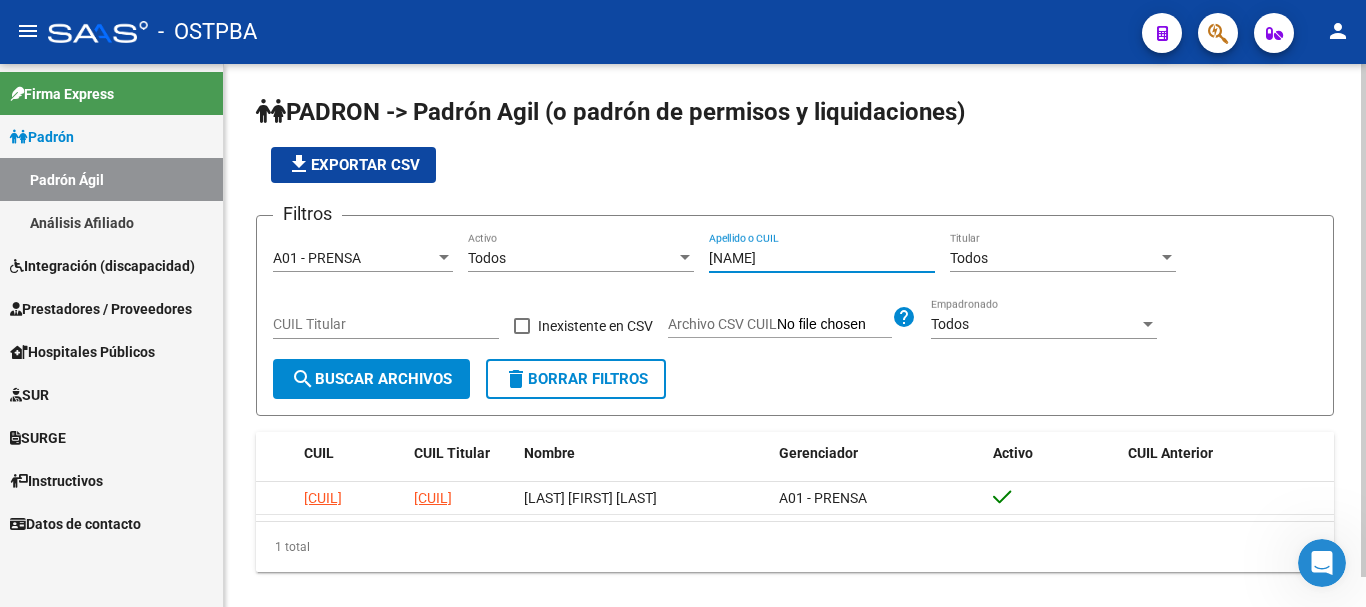type on "s" 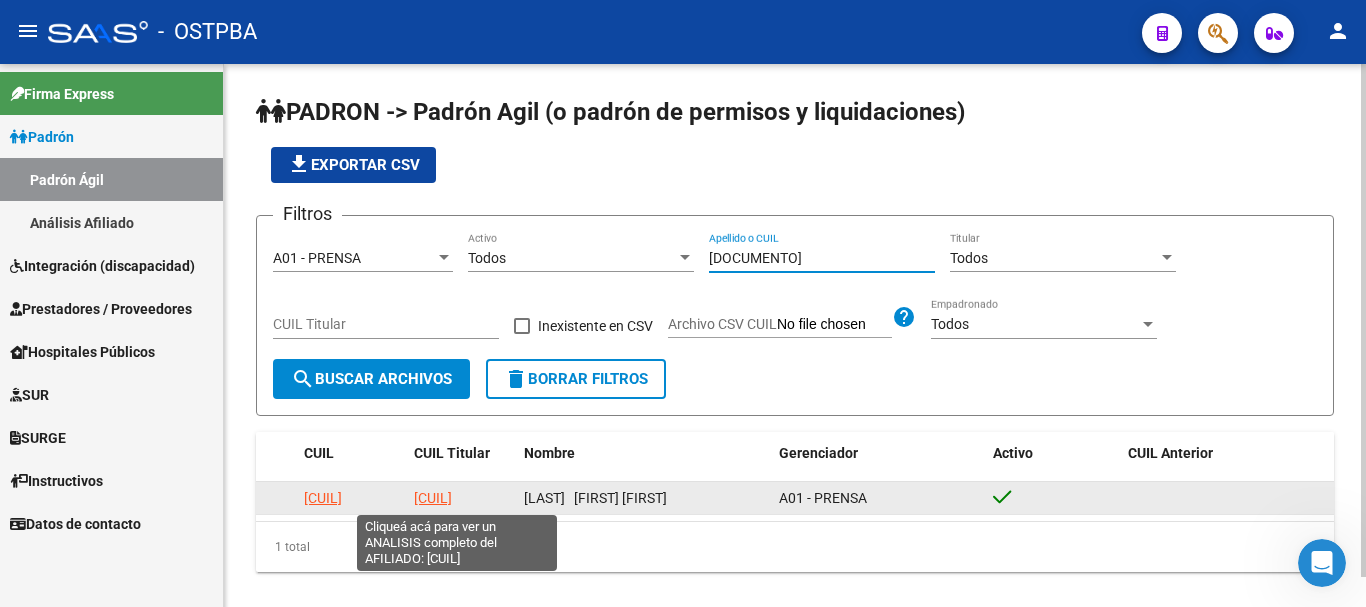 type on "[DOCUMENTO]" 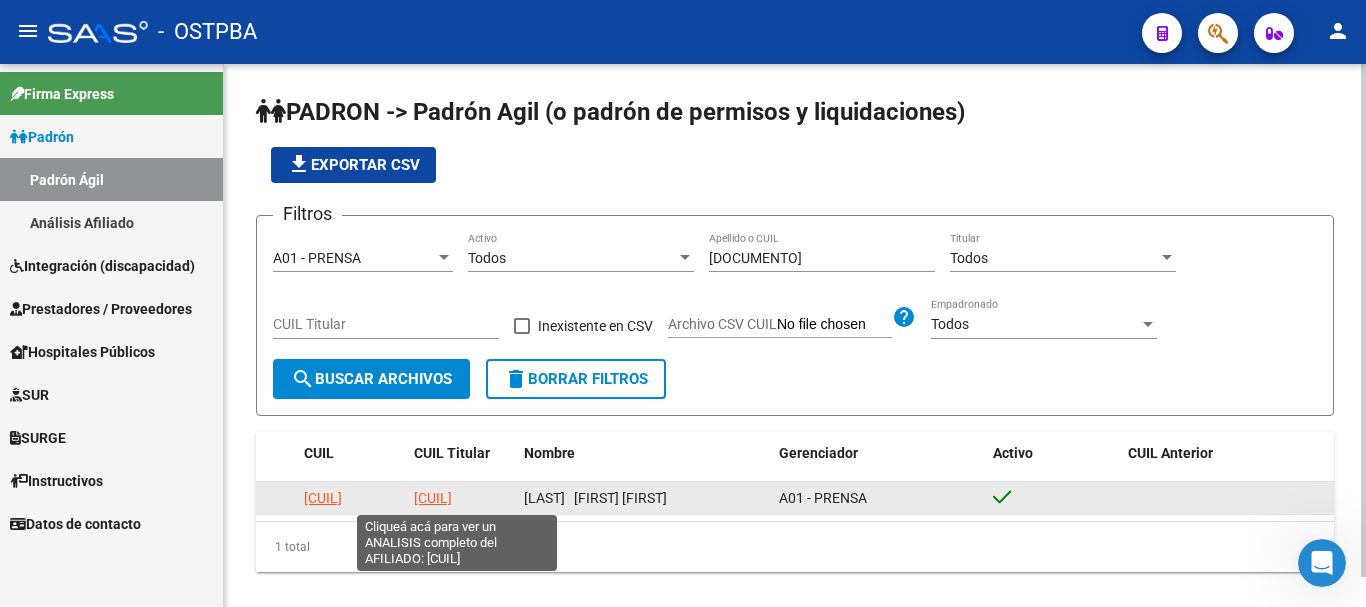 click on "[CUIL]" 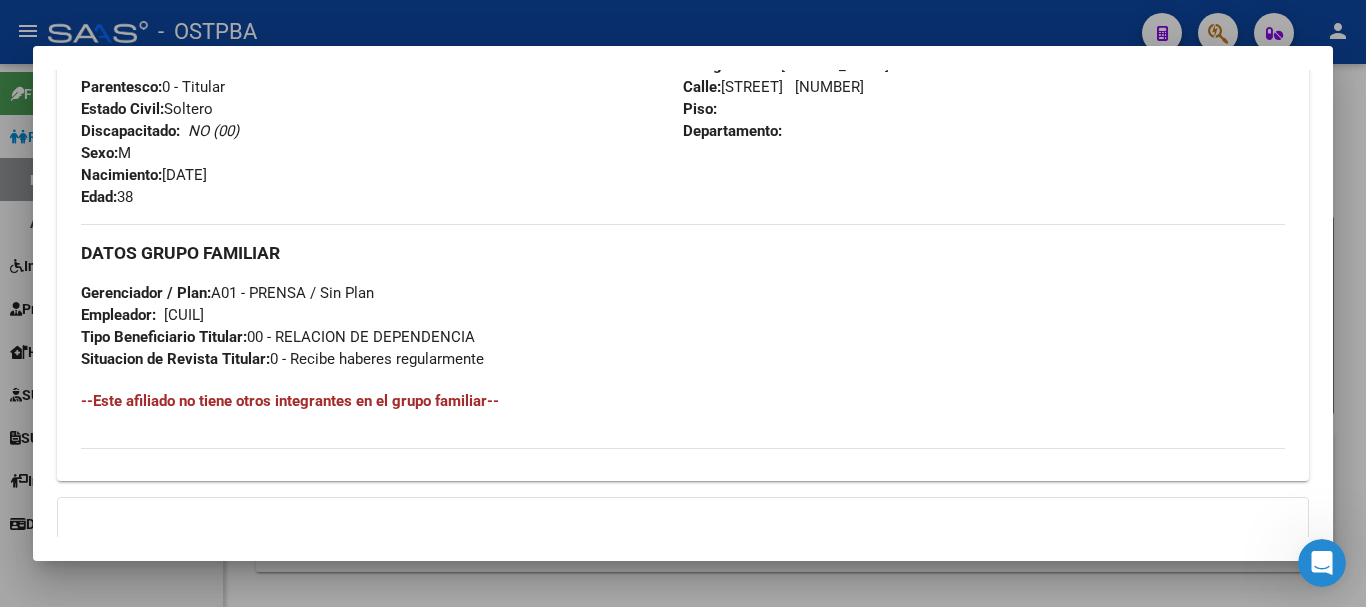 scroll, scrollTop: 800, scrollLeft: 0, axis: vertical 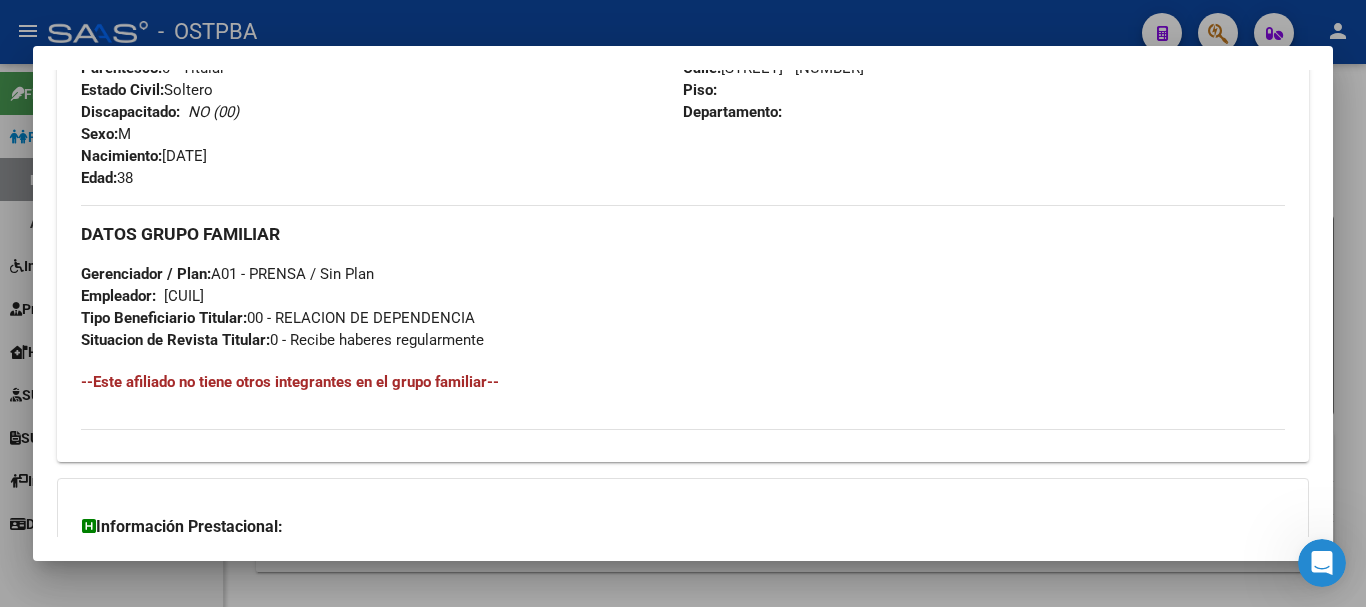 click at bounding box center [683, 303] 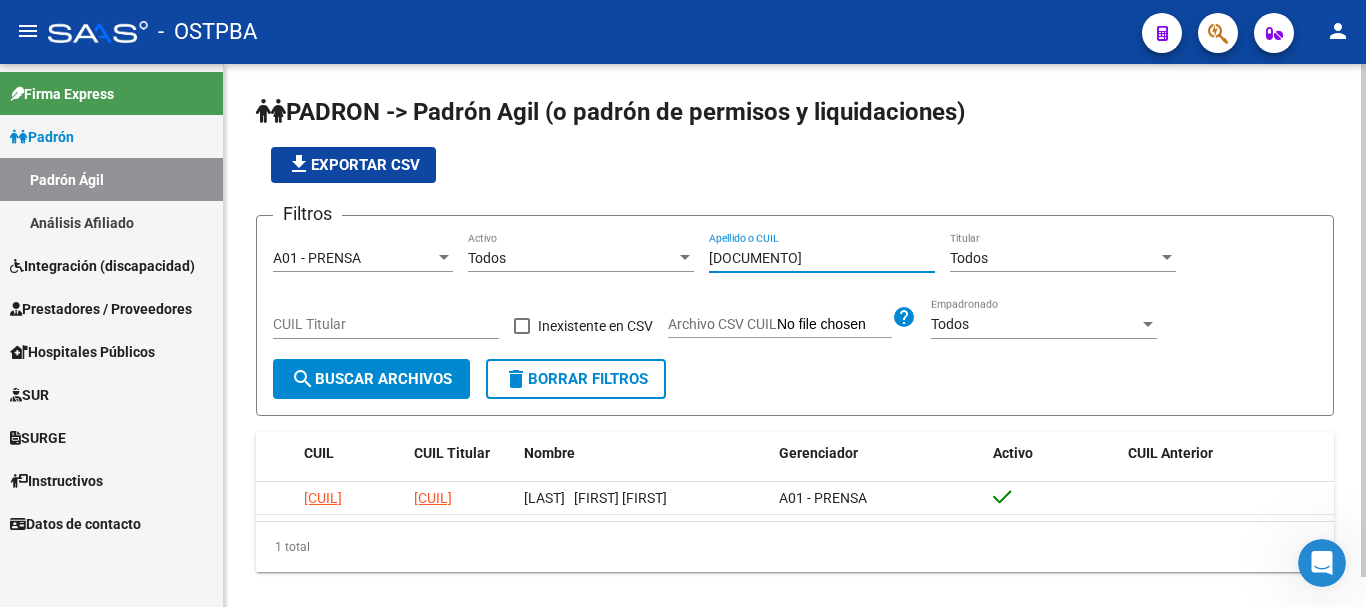 click on "[DOCUMENTO]" at bounding box center [822, 258] 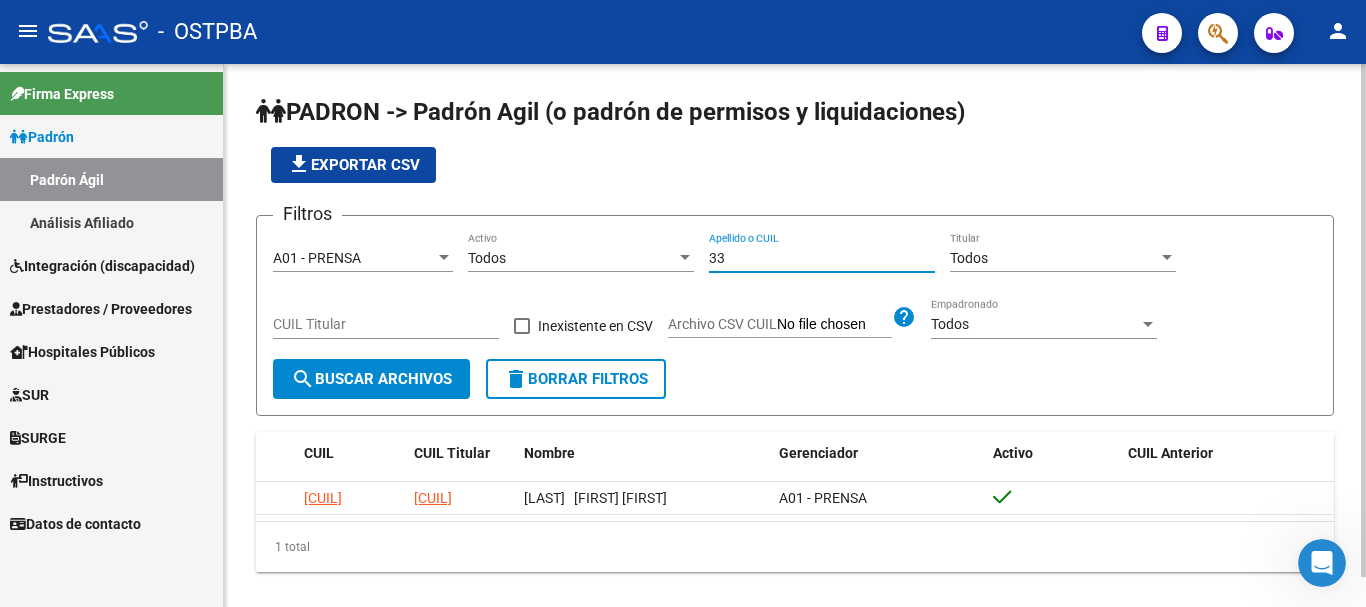 type on "3" 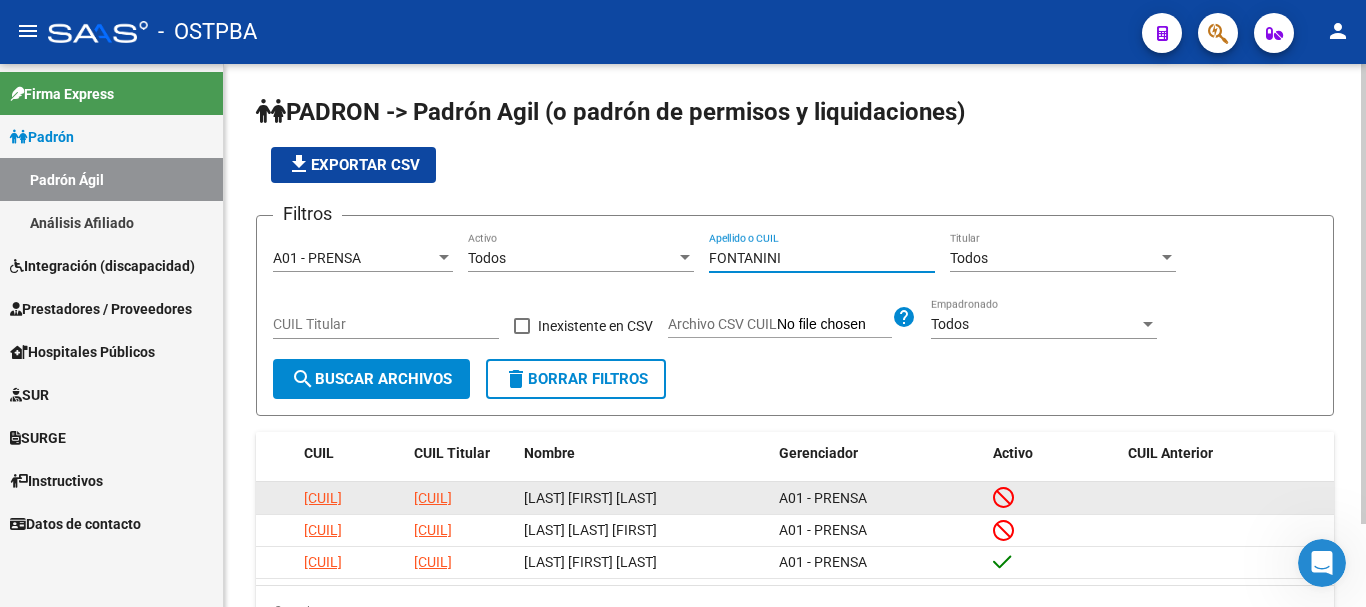 scroll, scrollTop: 98, scrollLeft: 0, axis: vertical 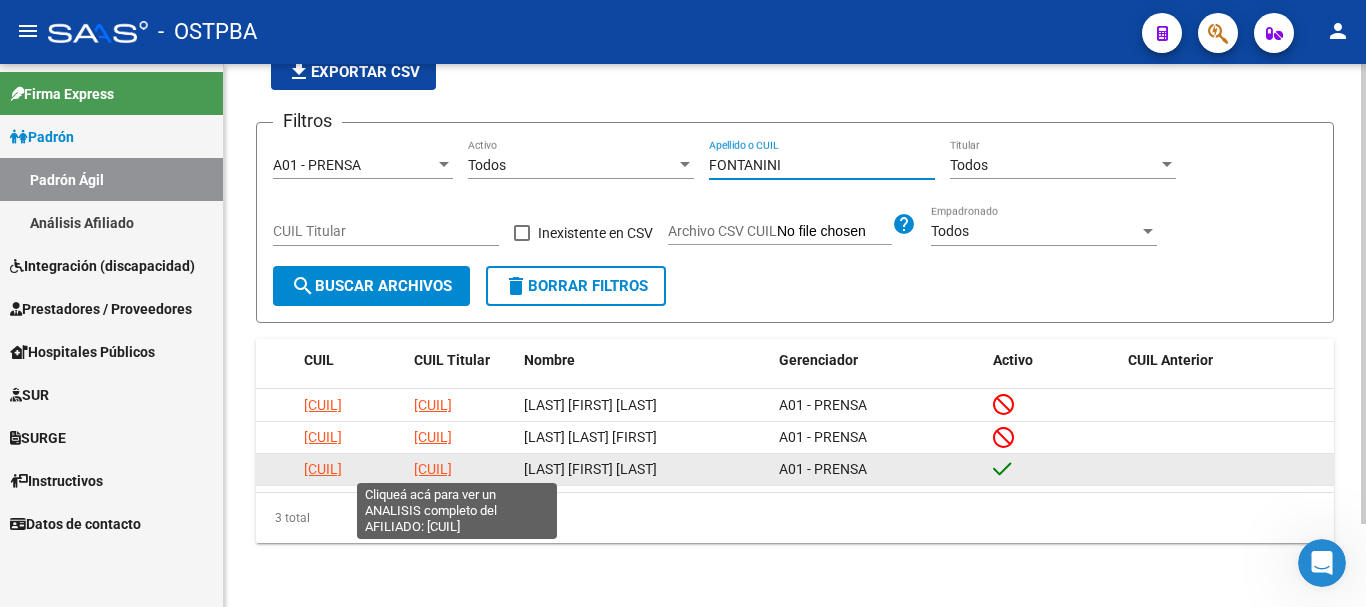 type on "FONTANINI" 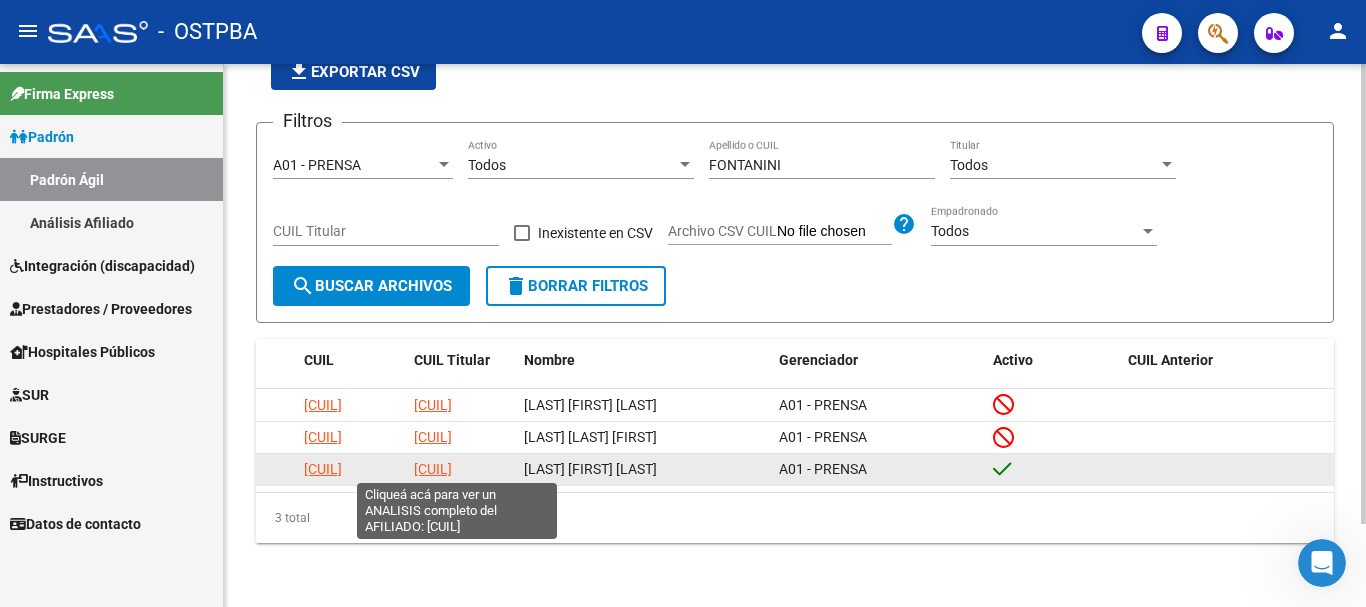 click on "[CUIL]" 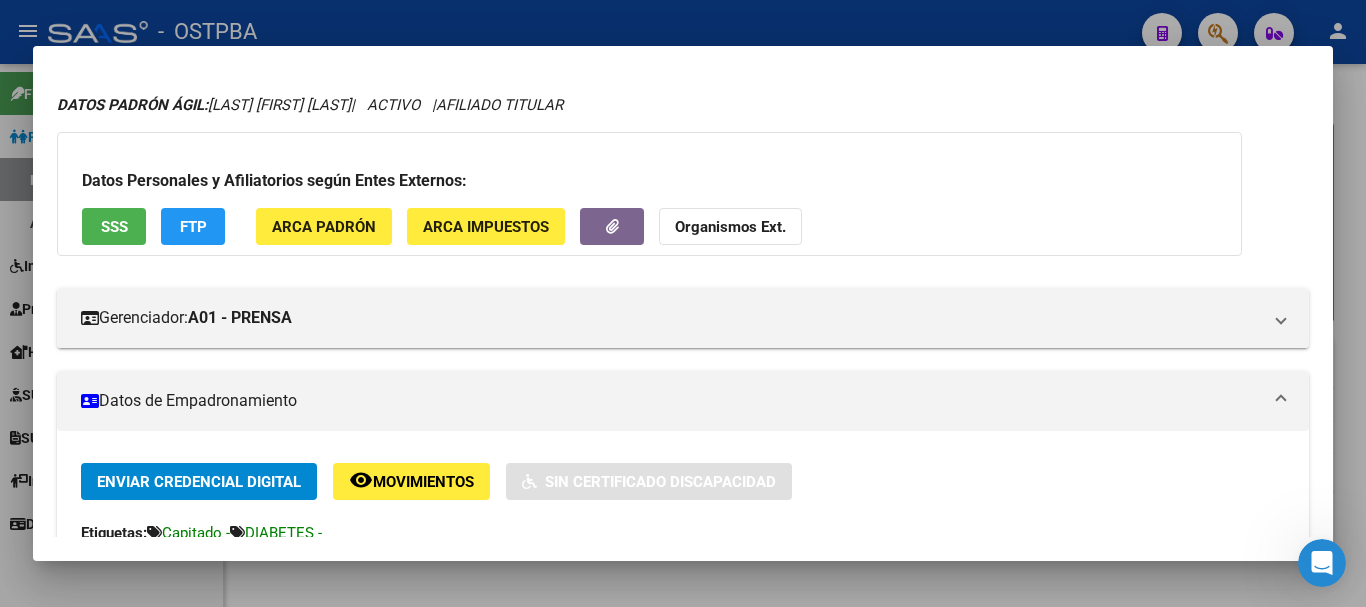 scroll, scrollTop: 0, scrollLeft: 0, axis: both 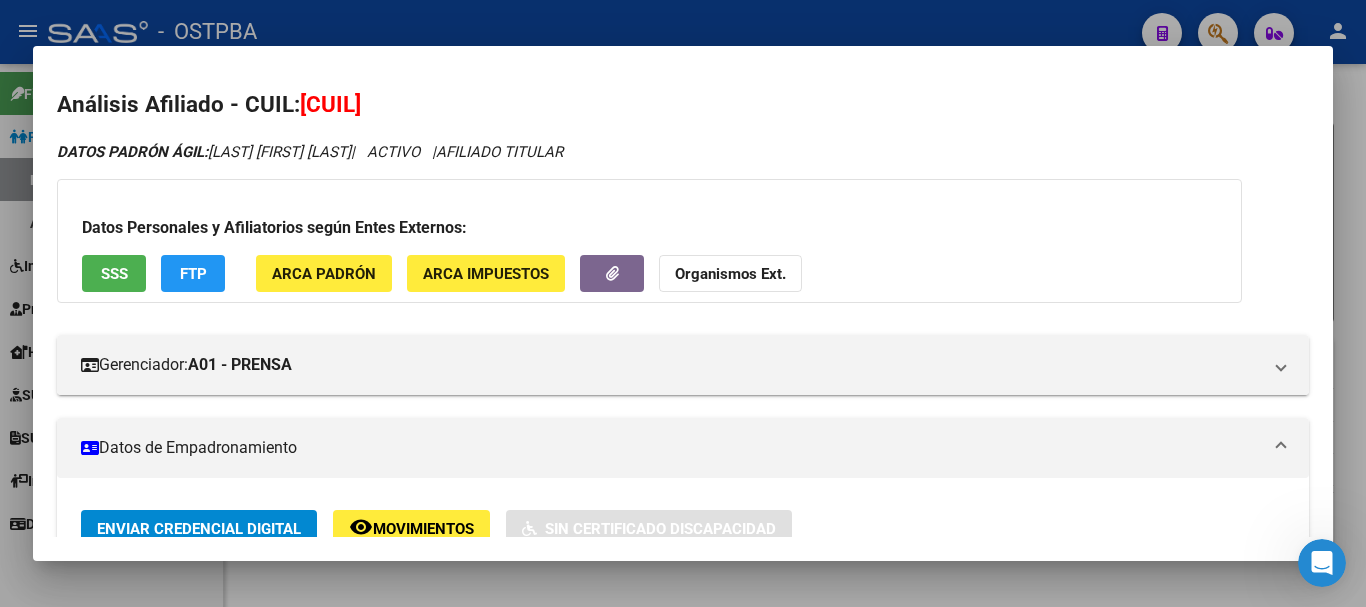 click at bounding box center [683, 303] 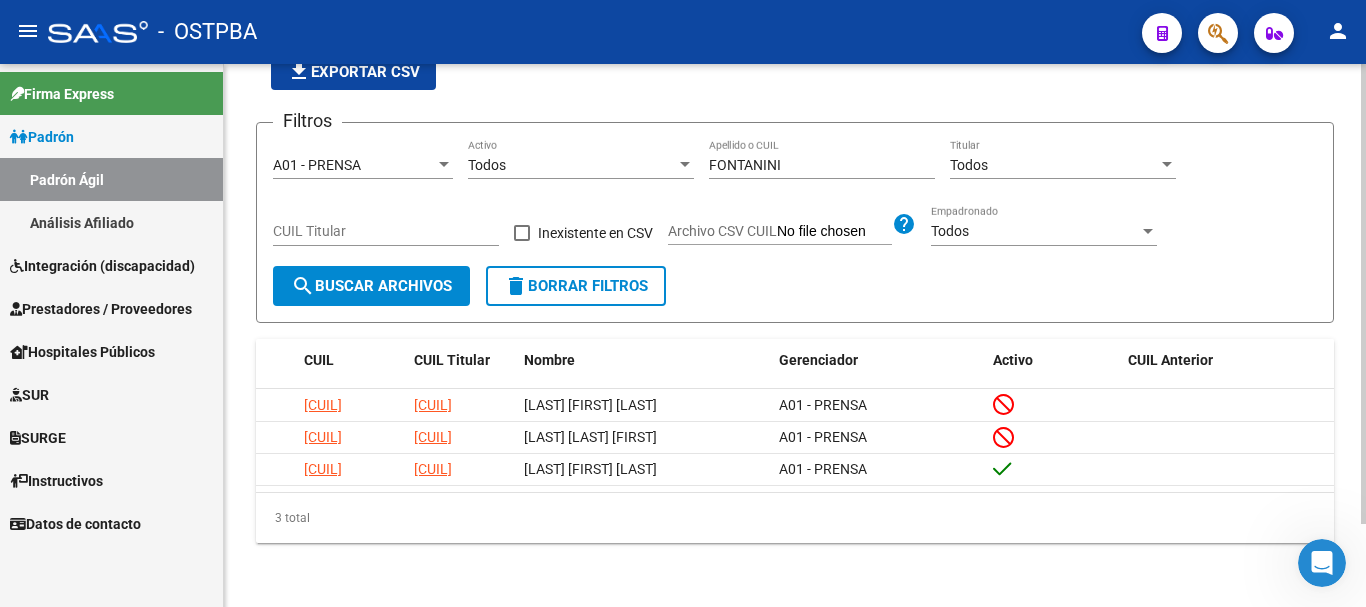 click on "FONTANINI" at bounding box center (822, 165) 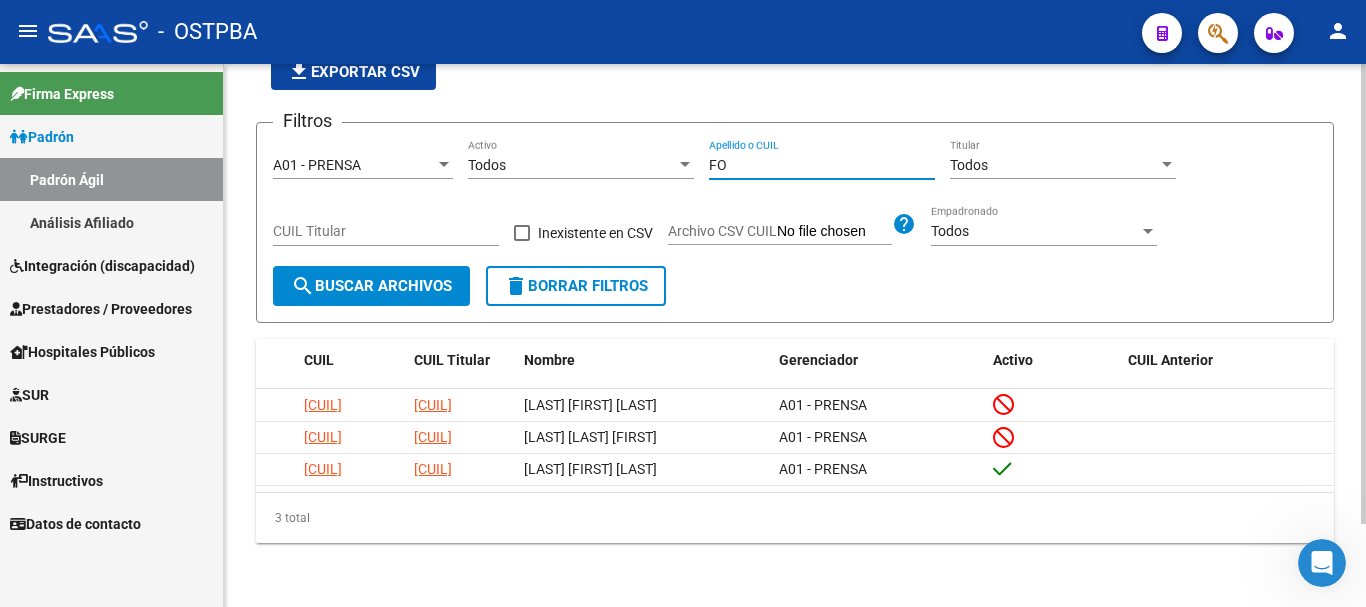 type on "F" 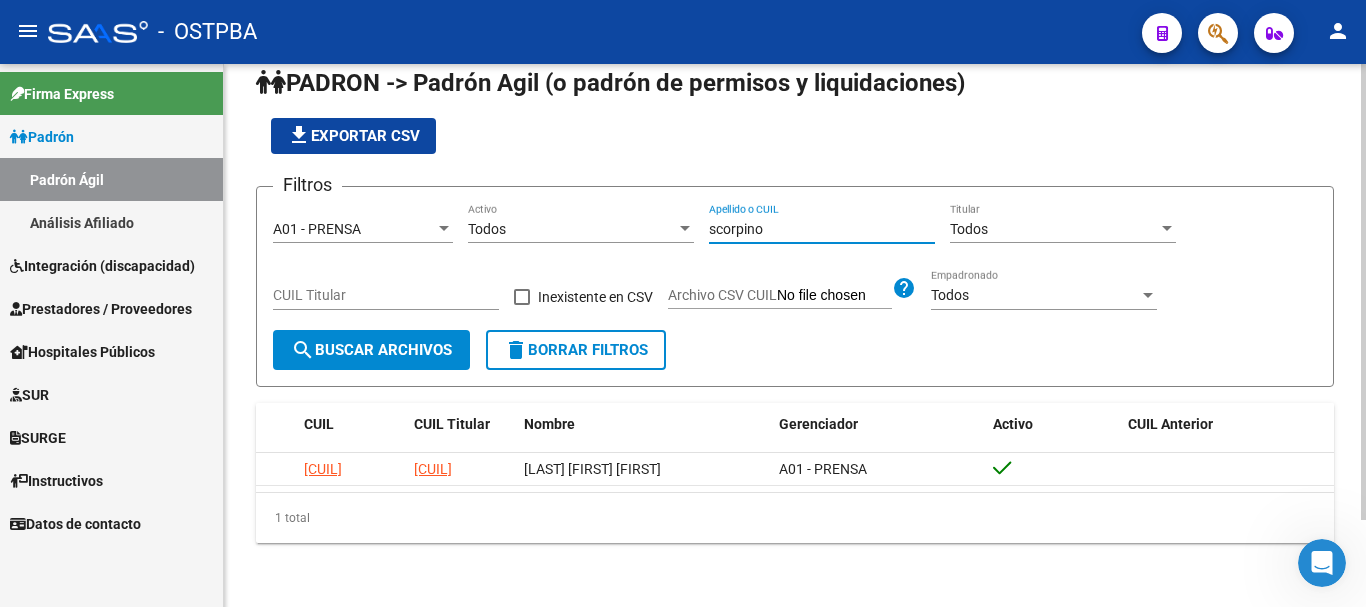 scroll, scrollTop: 32, scrollLeft: 0, axis: vertical 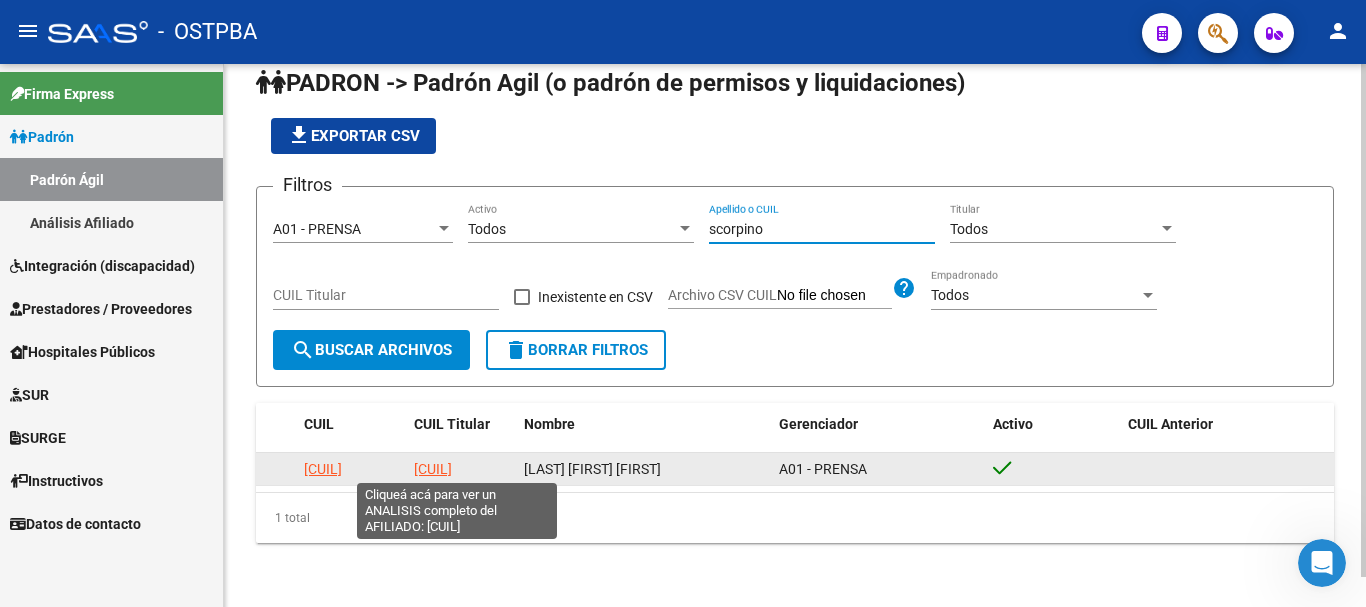 type on "scorpino" 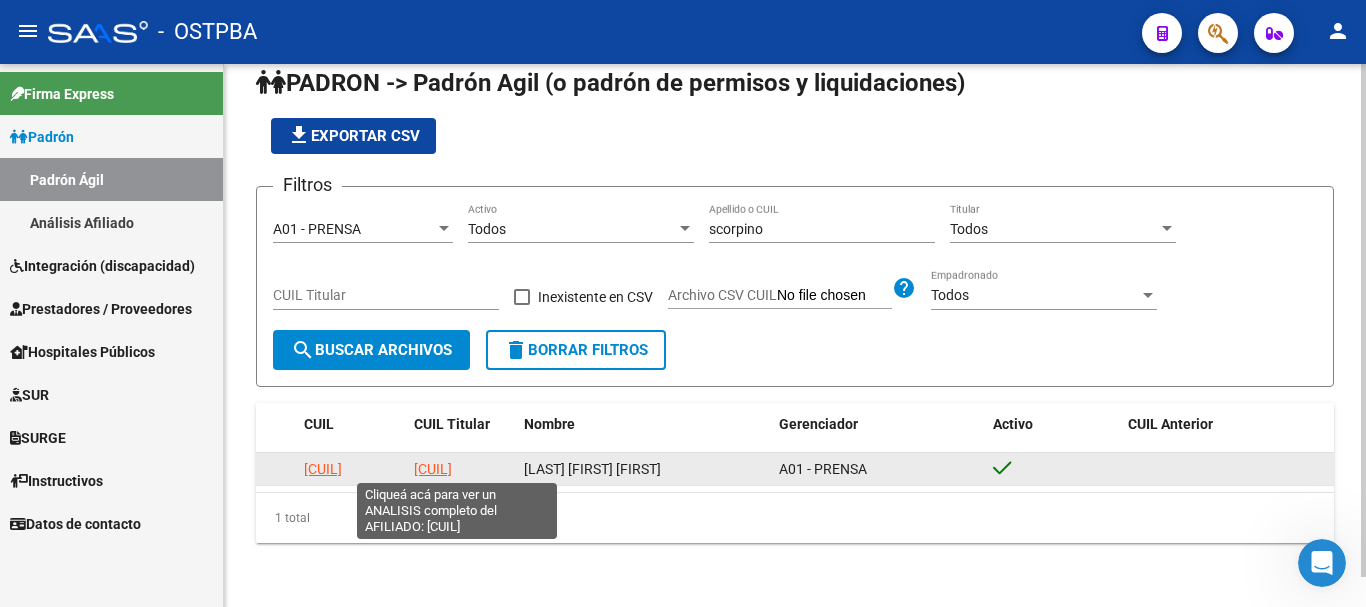 click on "[CUIL]" 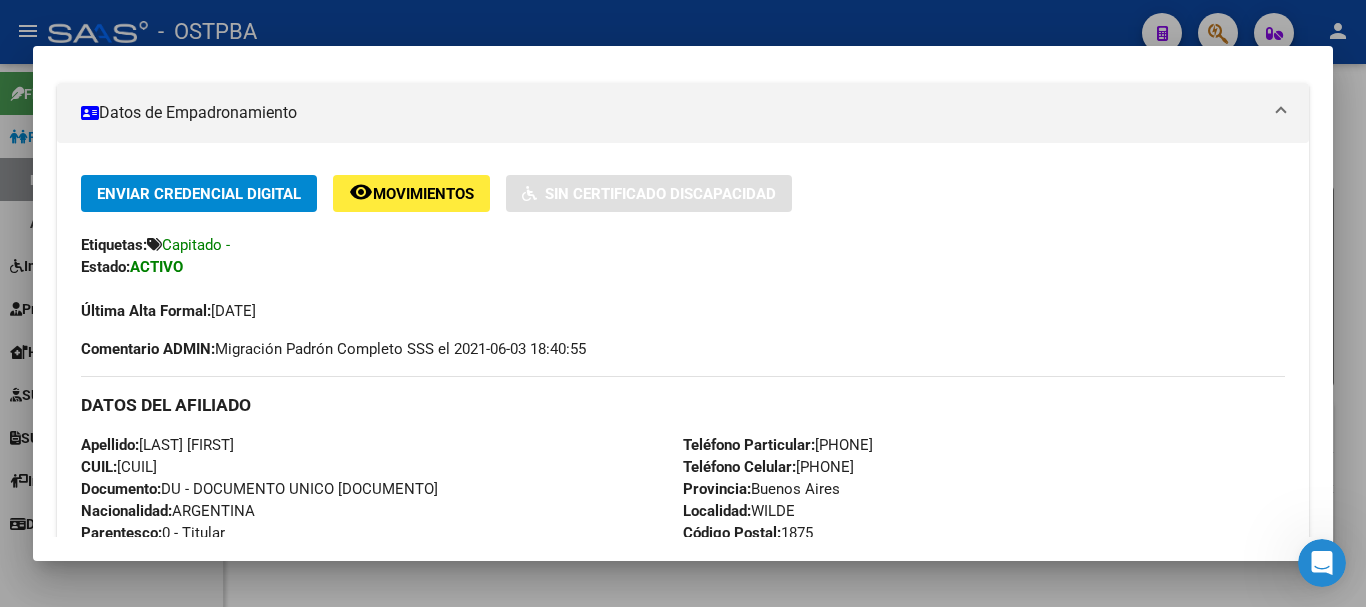 scroll, scrollTop: 0, scrollLeft: 0, axis: both 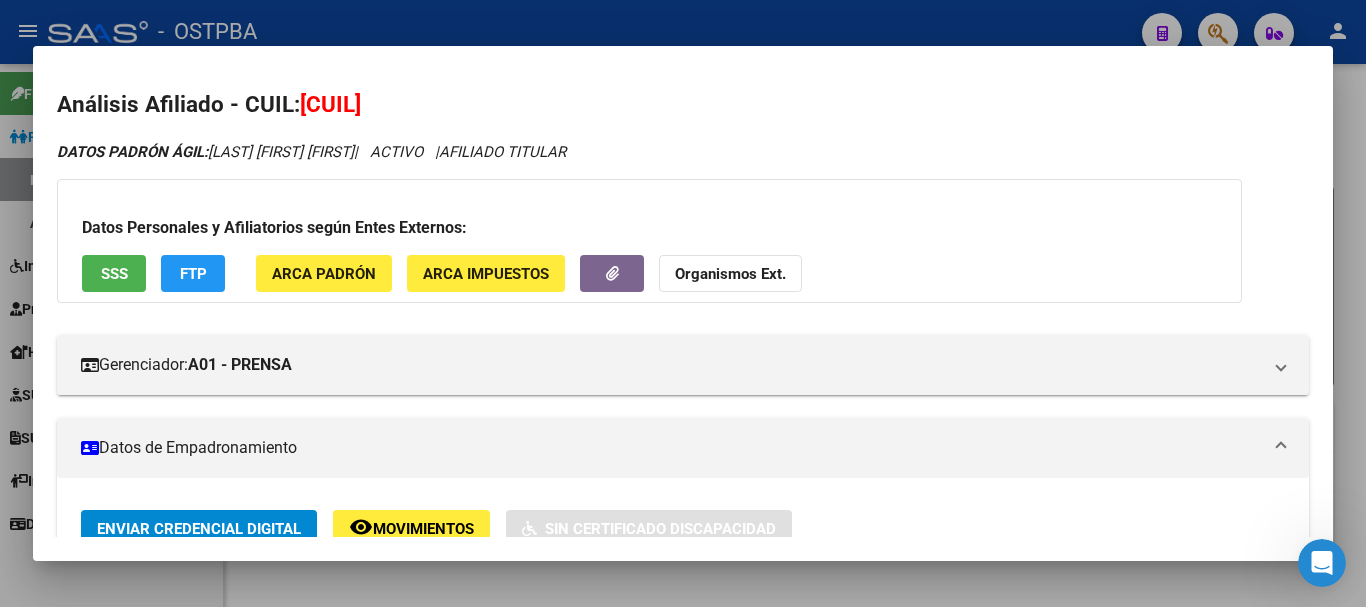 drag, startPoint x: 433, startPoint y: 573, endPoint x: 449, endPoint y: 548, distance: 29.681644 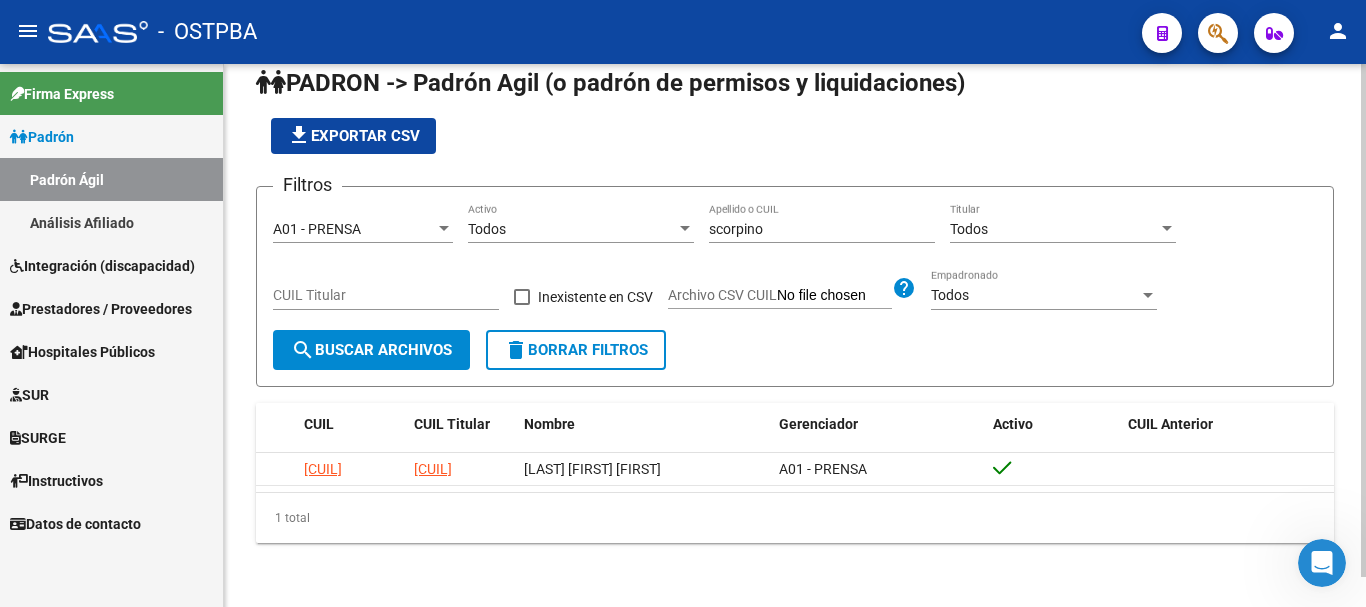 click on "scorpino" at bounding box center [822, 229] 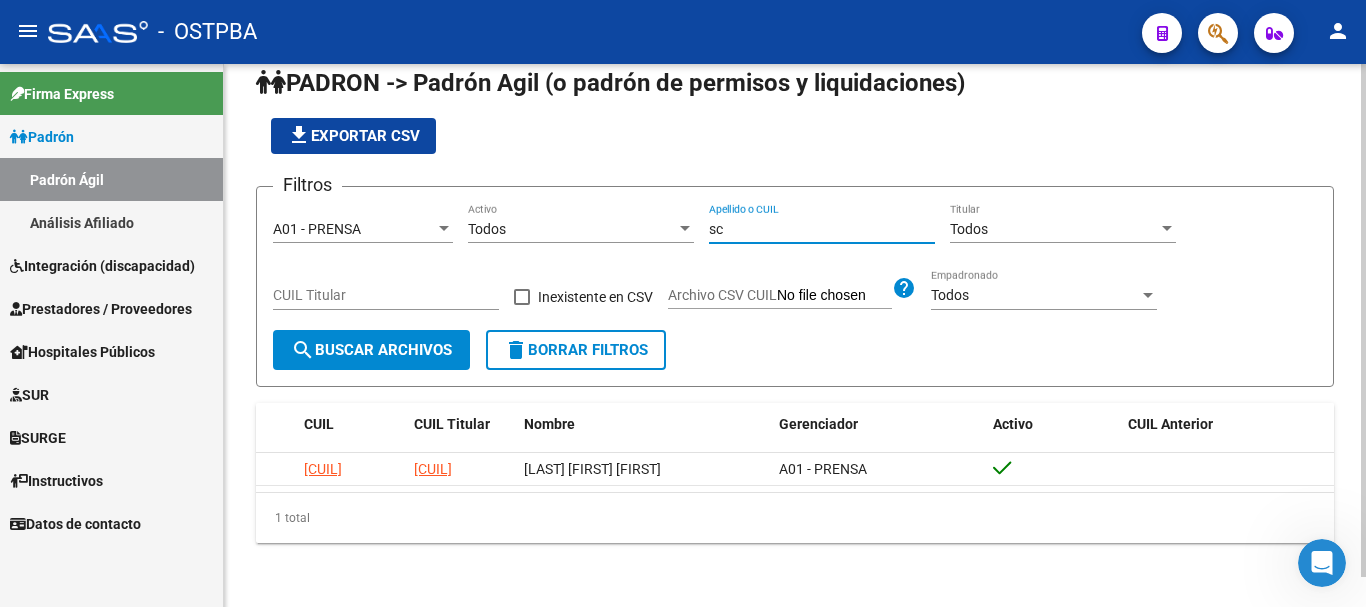 type on "s" 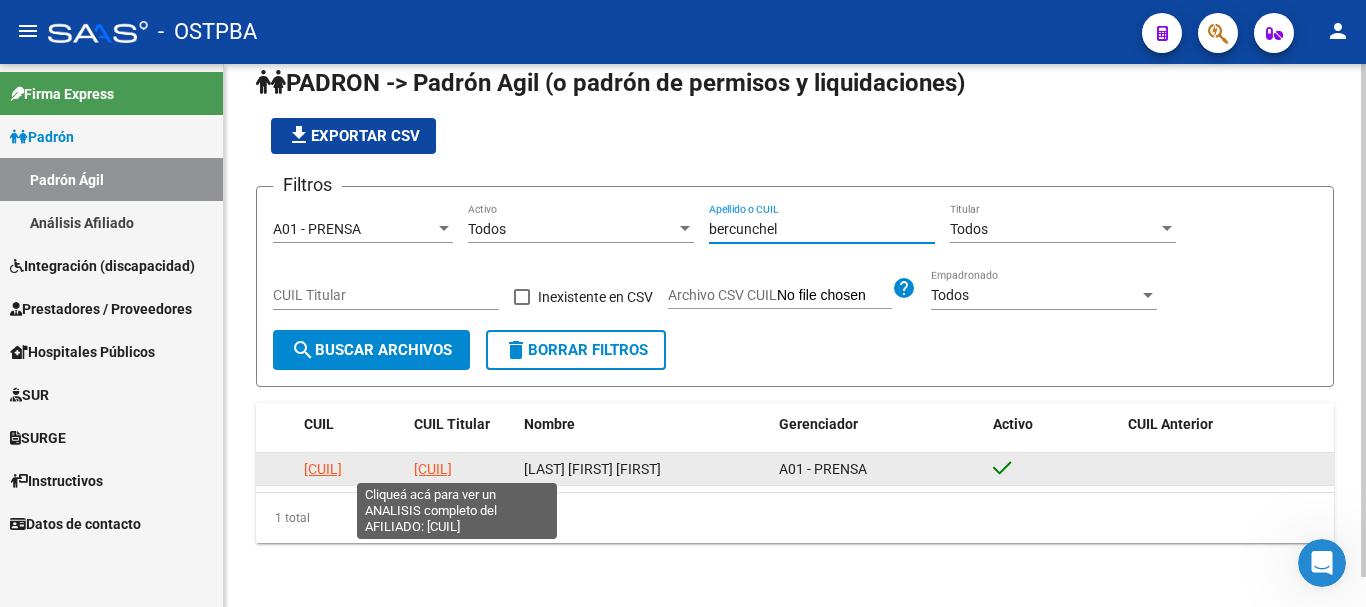 type on "bercunchel" 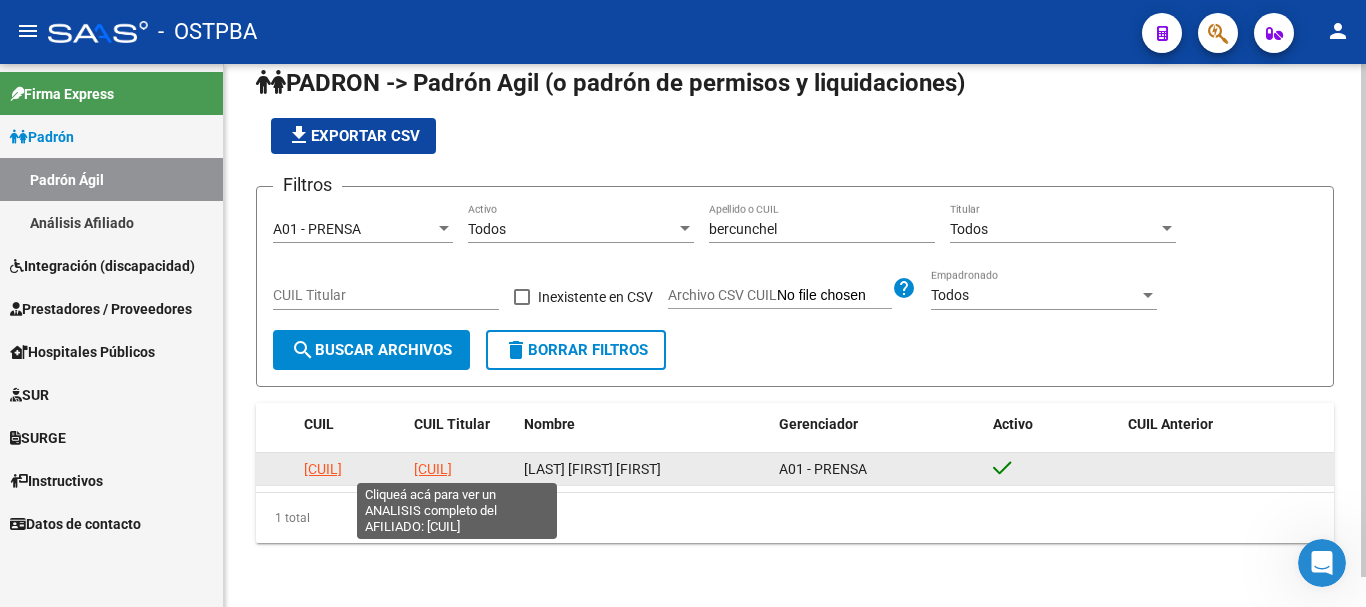 click on "[CUIL]" 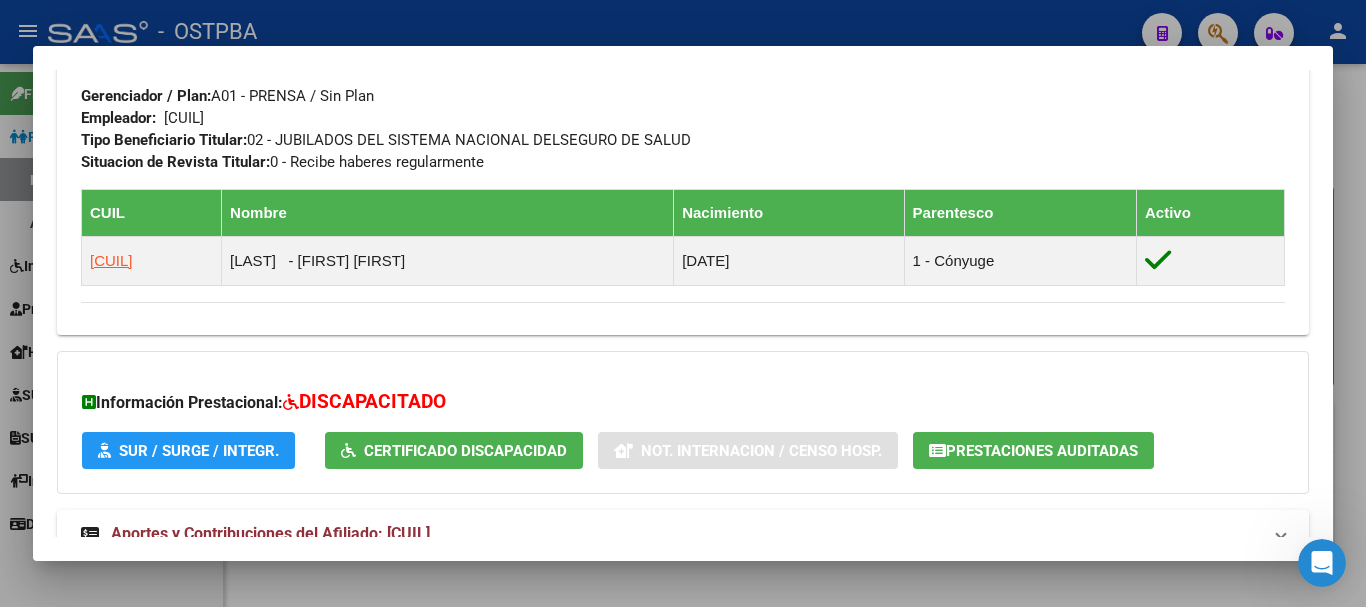 scroll, scrollTop: 1065, scrollLeft: 0, axis: vertical 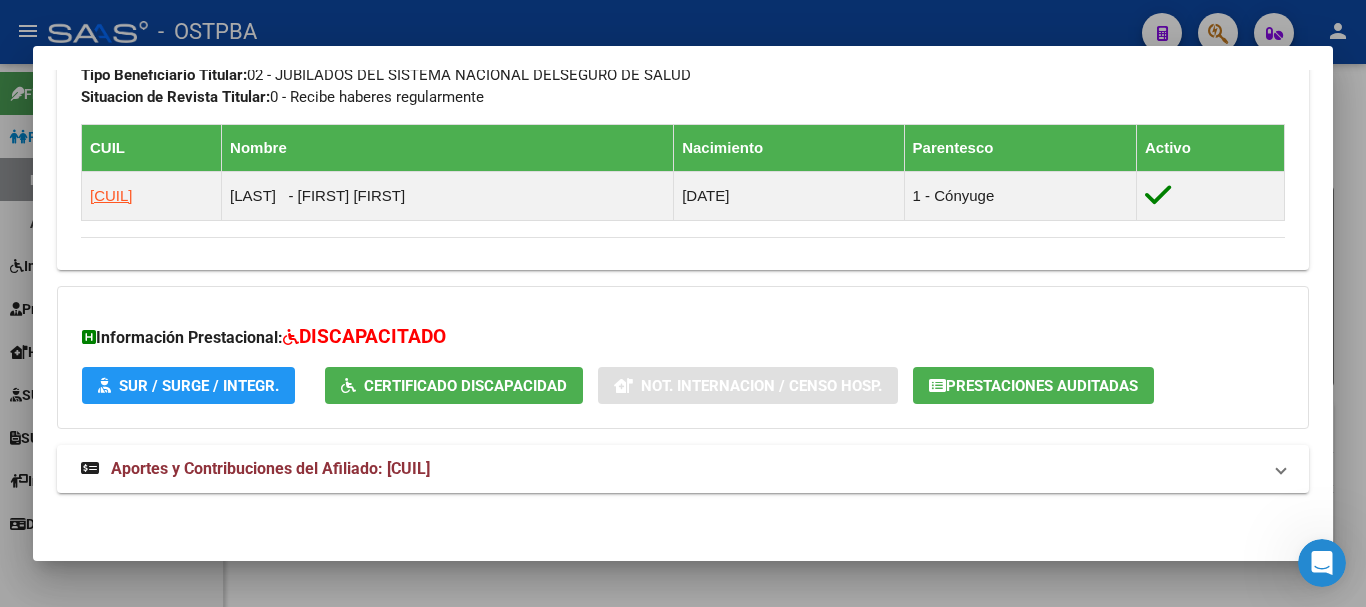click at bounding box center (683, 303) 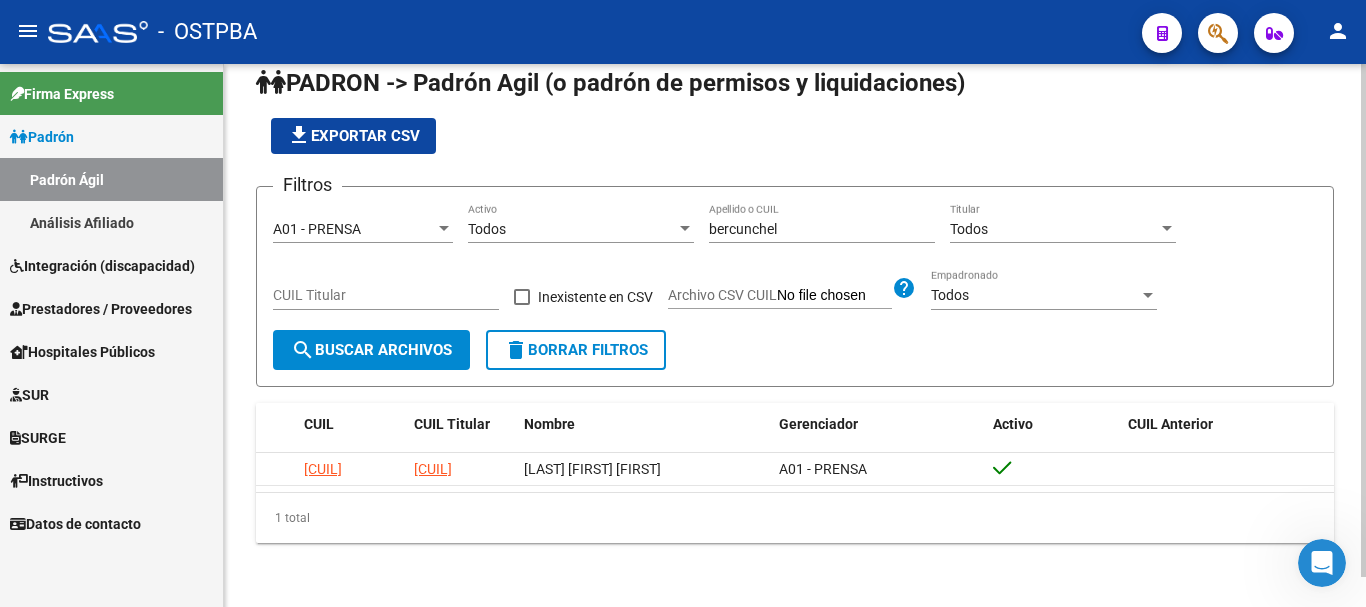 click on "bercunchel" at bounding box center (822, 229) 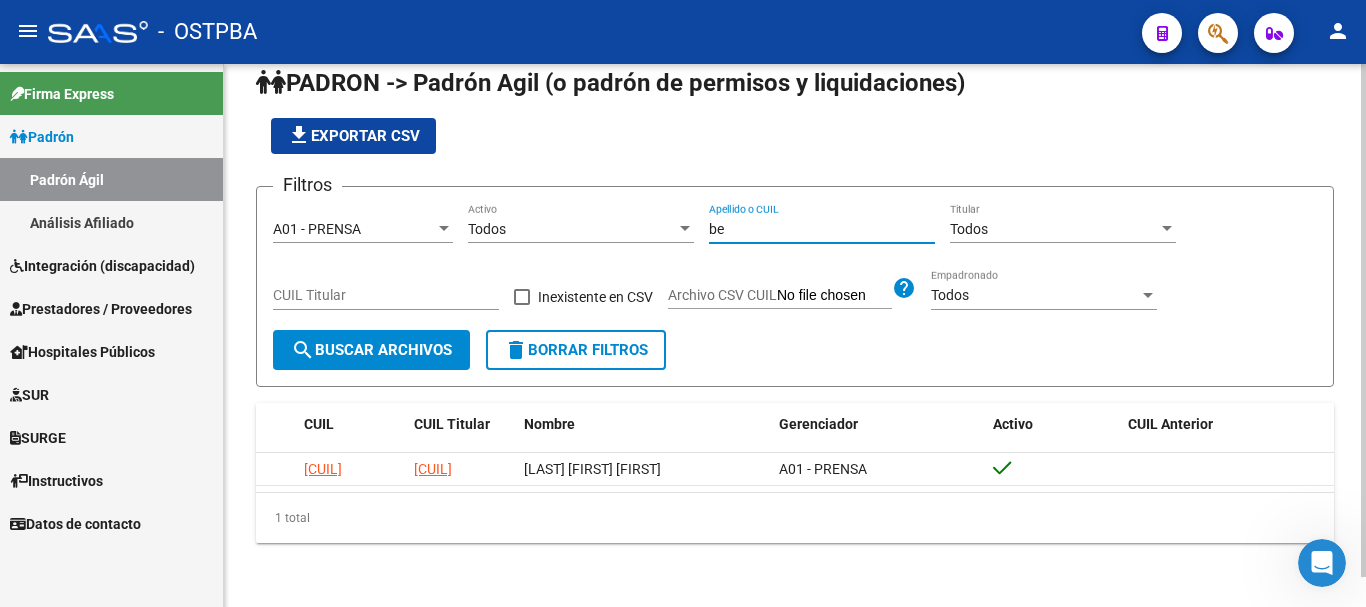 type on "b" 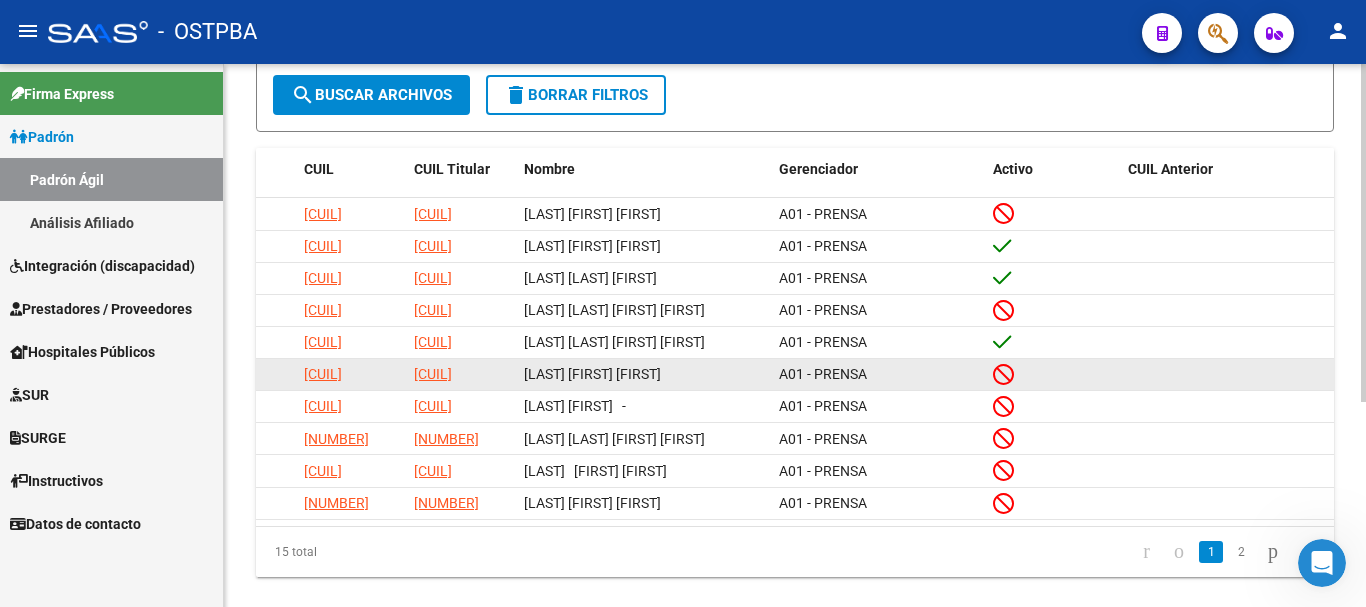 scroll, scrollTop: 330, scrollLeft: 0, axis: vertical 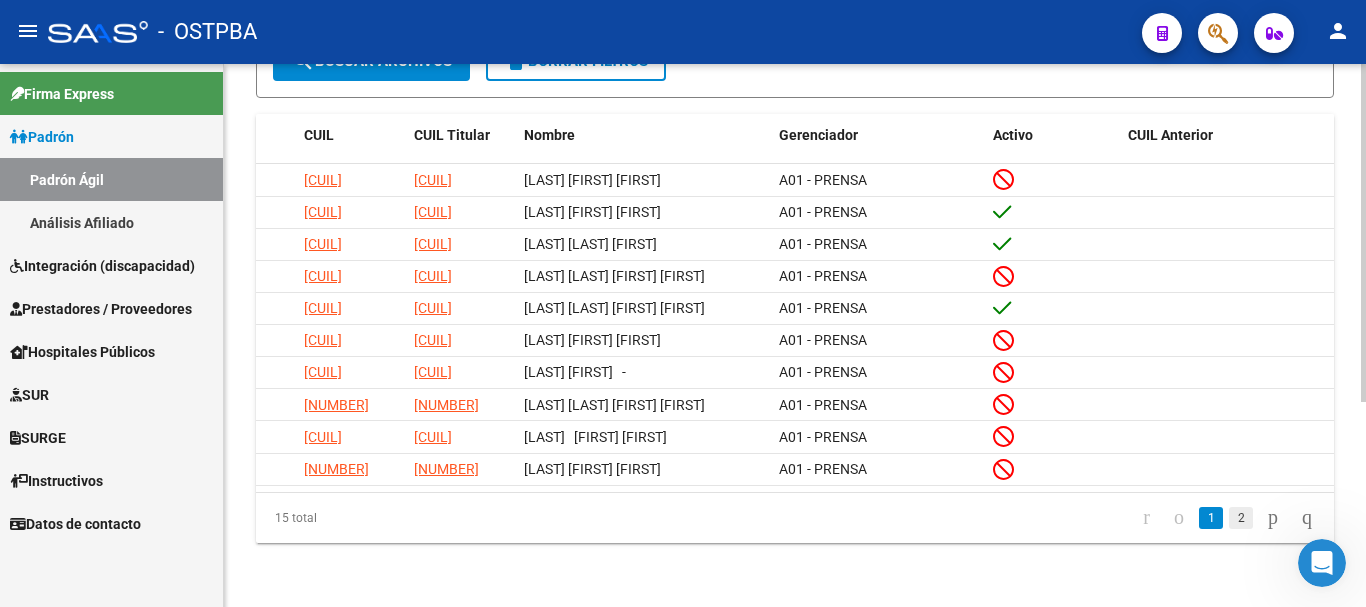type on "ortiz" 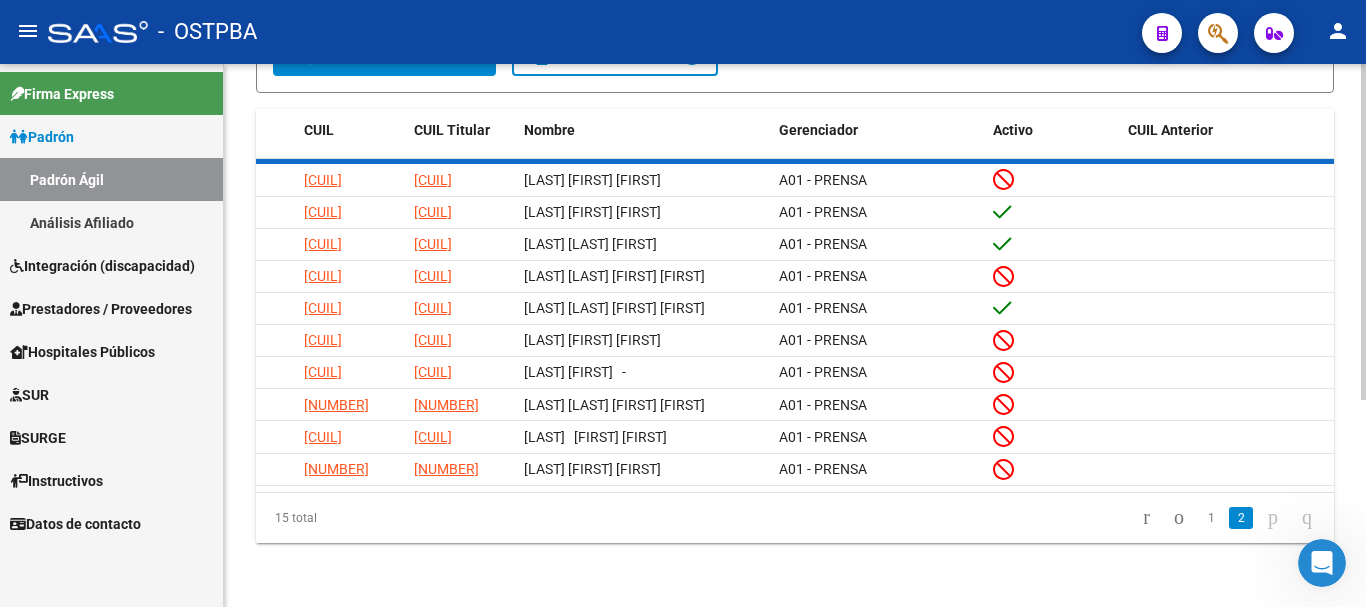 scroll, scrollTop: 164, scrollLeft: 0, axis: vertical 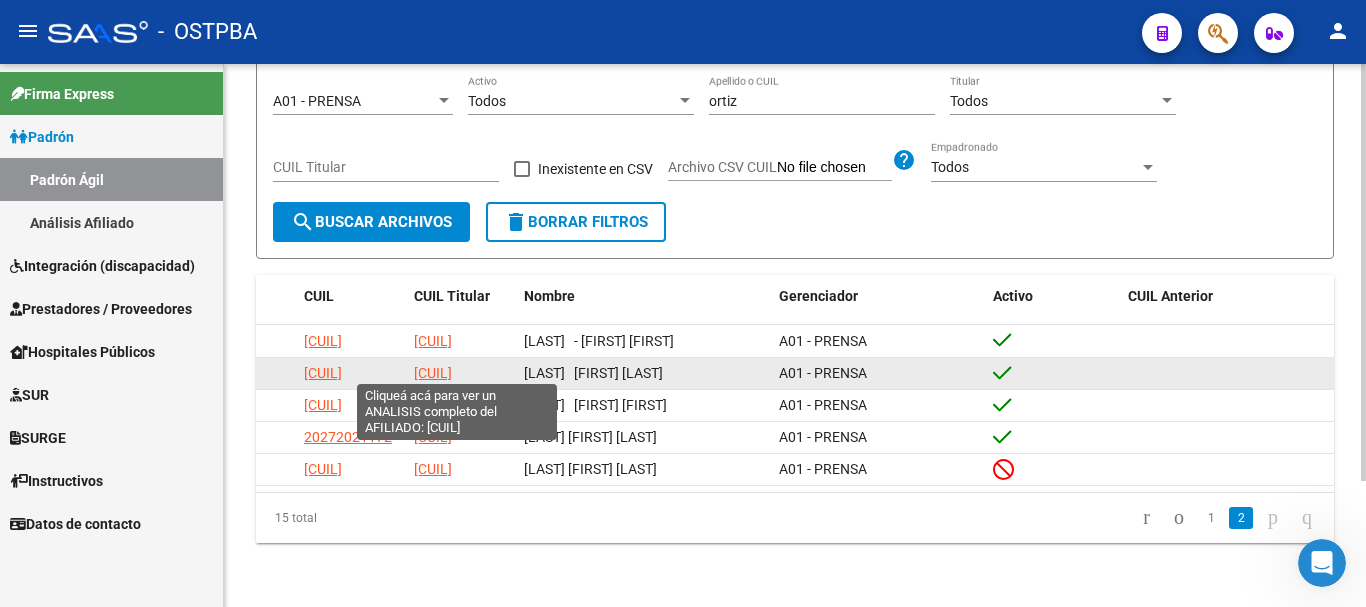 click on "[CUIL]" 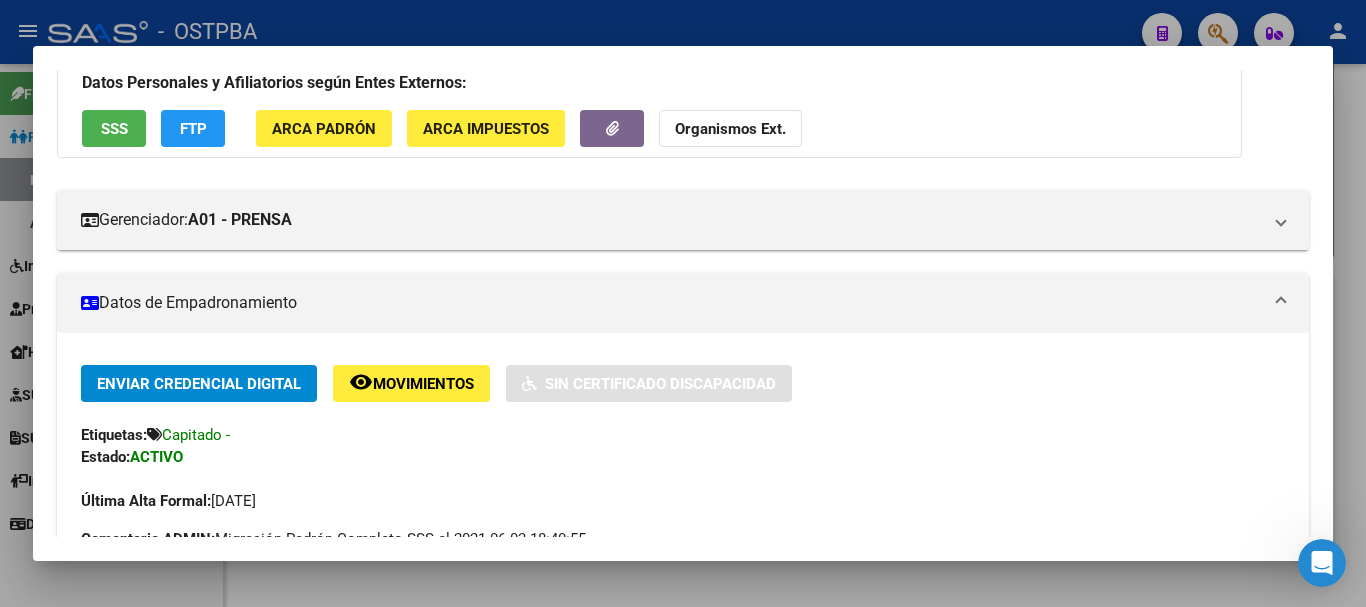 scroll, scrollTop: 0, scrollLeft: 0, axis: both 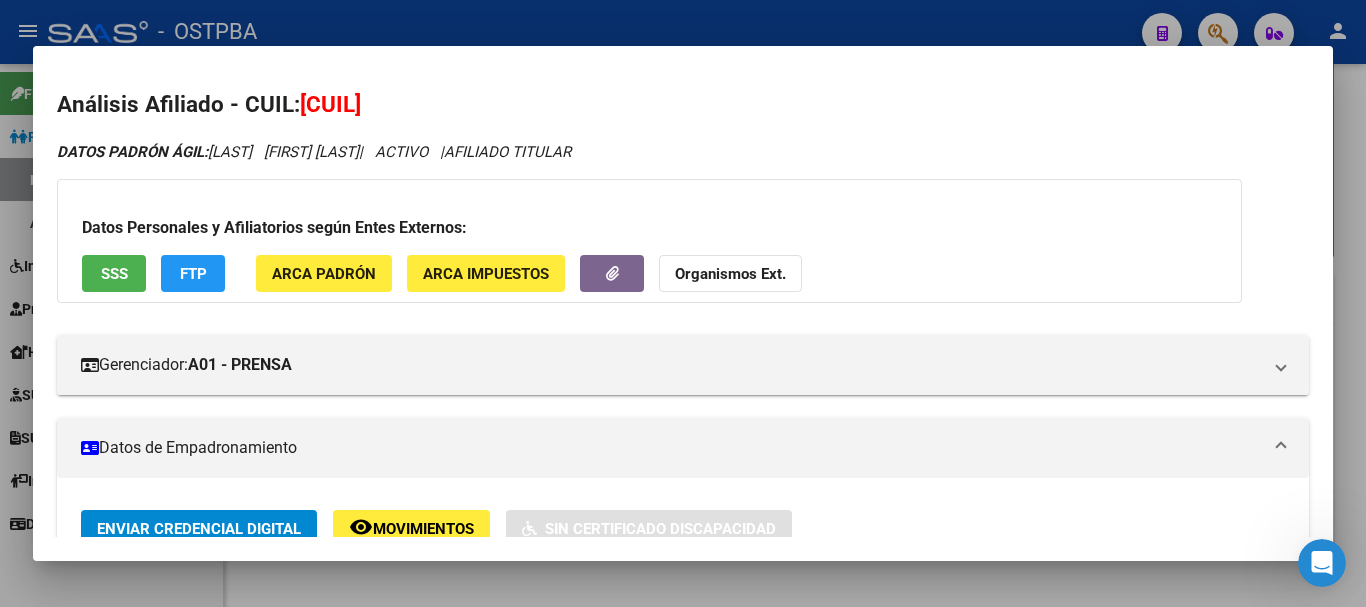 click at bounding box center (683, 303) 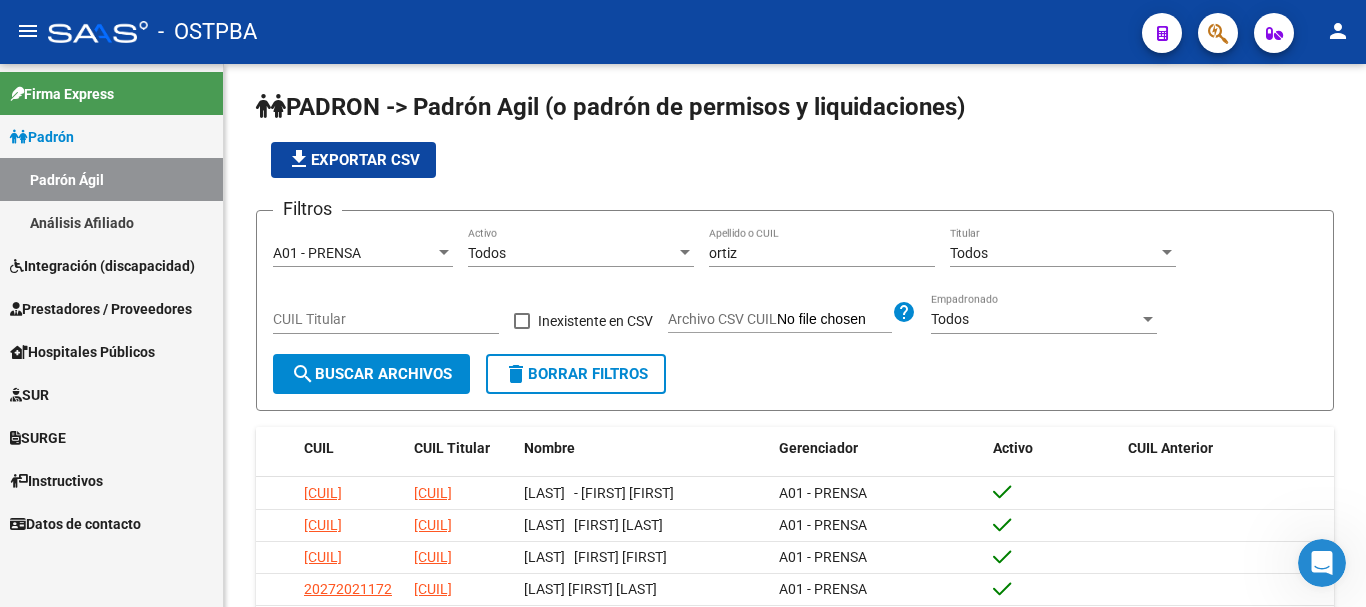 scroll, scrollTop: 0, scrollLeft: 0, axis: both 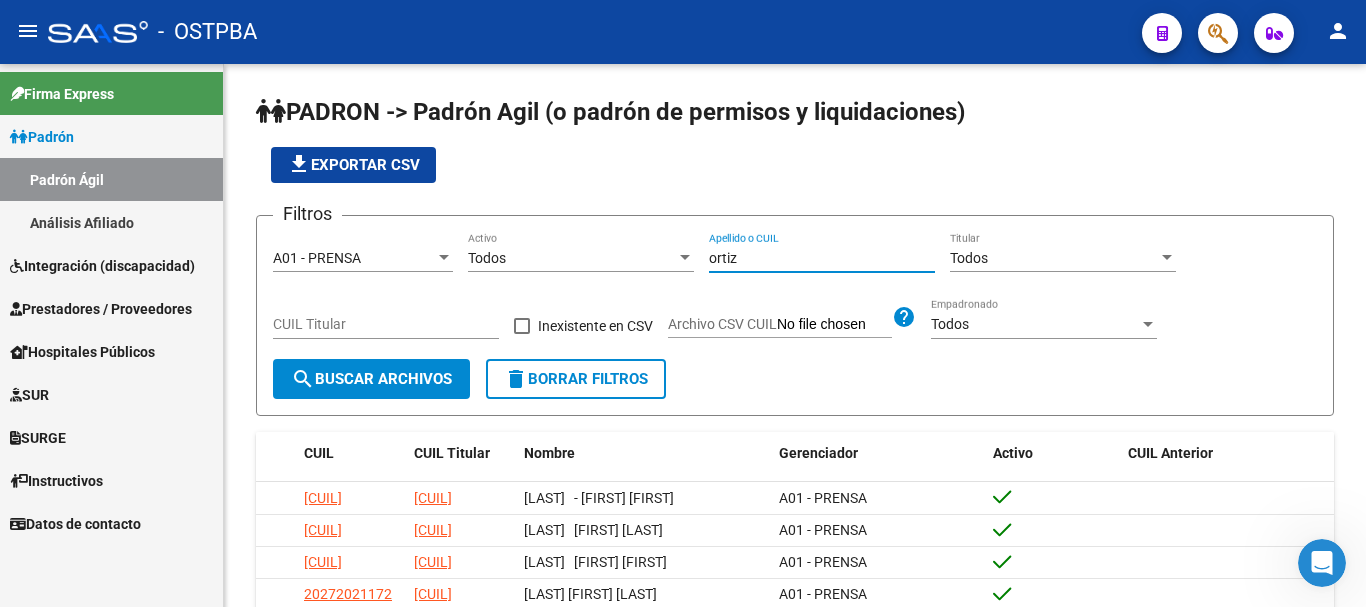 click on "ortiz" at bounding box center [822, 258] 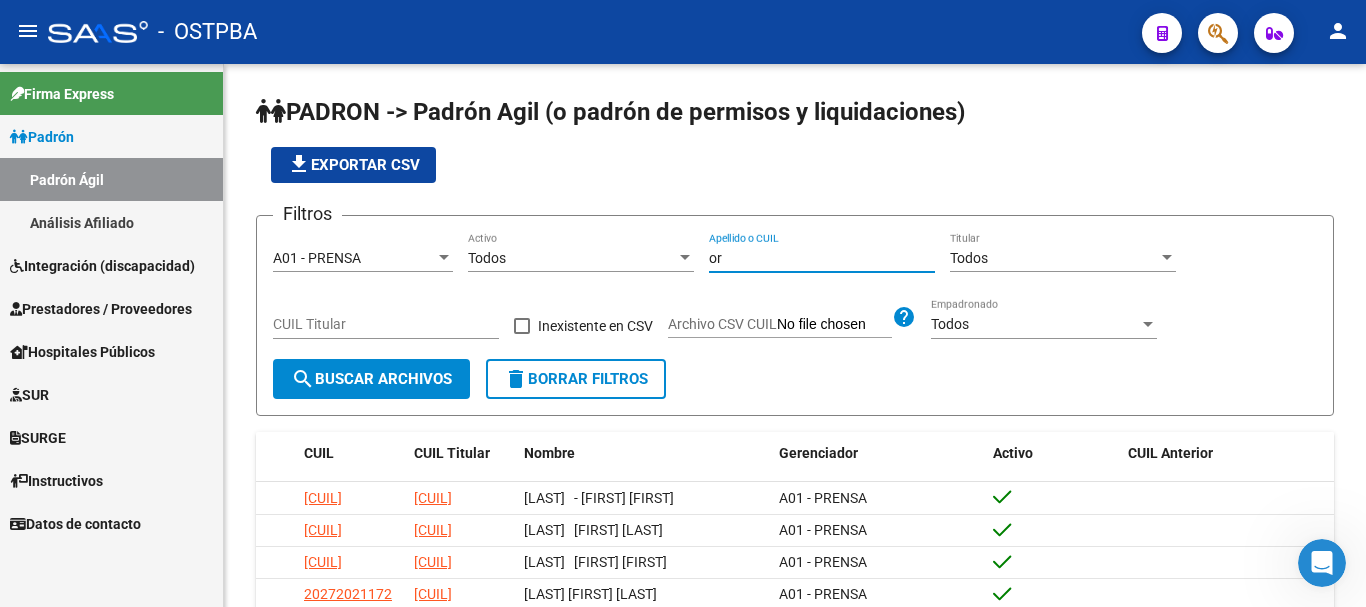 type on "o" 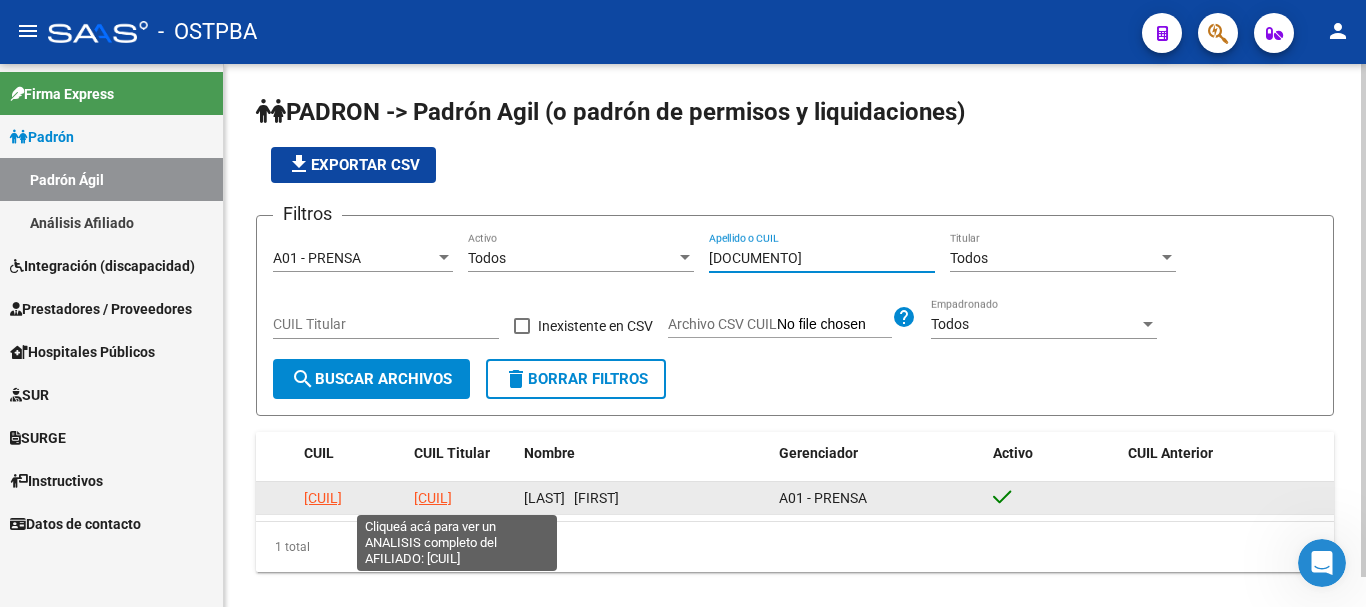type on "[DOCUMENTO]" 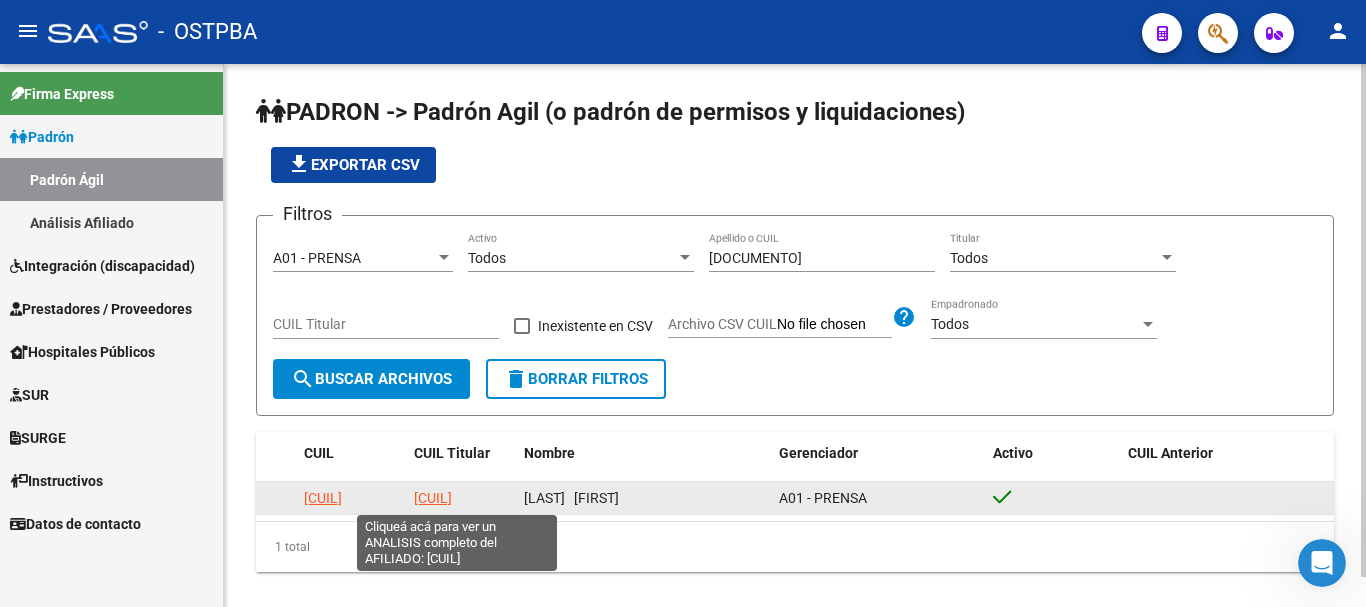 click on "[CUIL]" 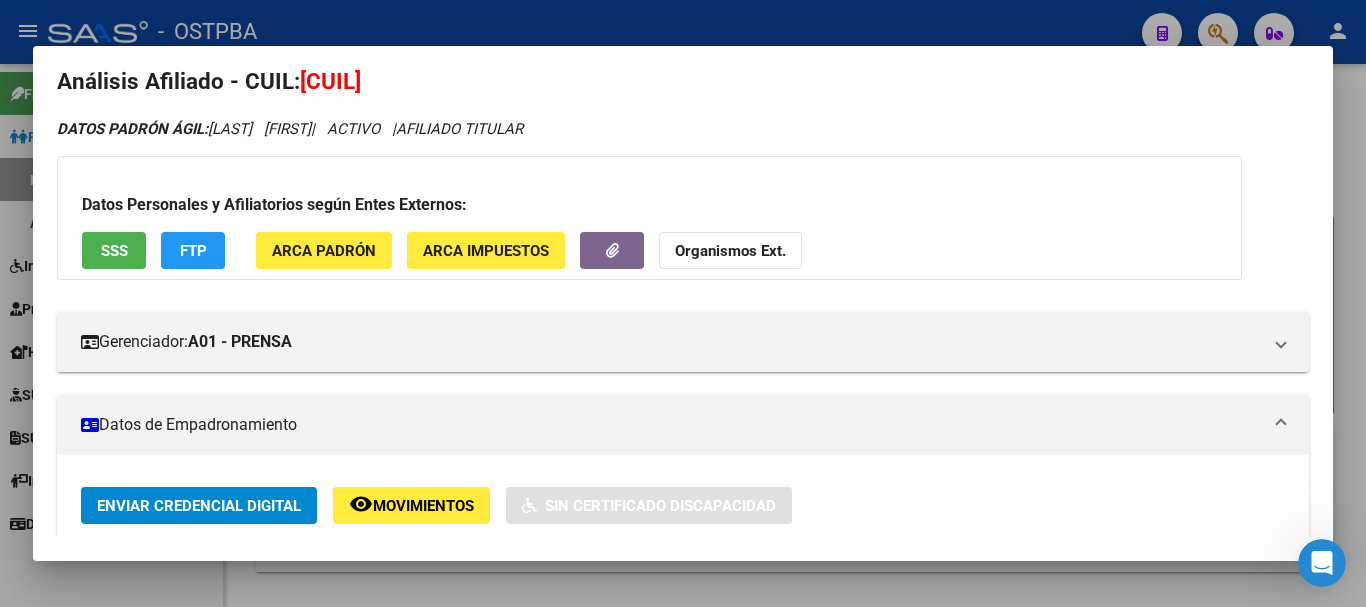 scroll, scrollTop: 0, scrollLeft: 0, axis: both 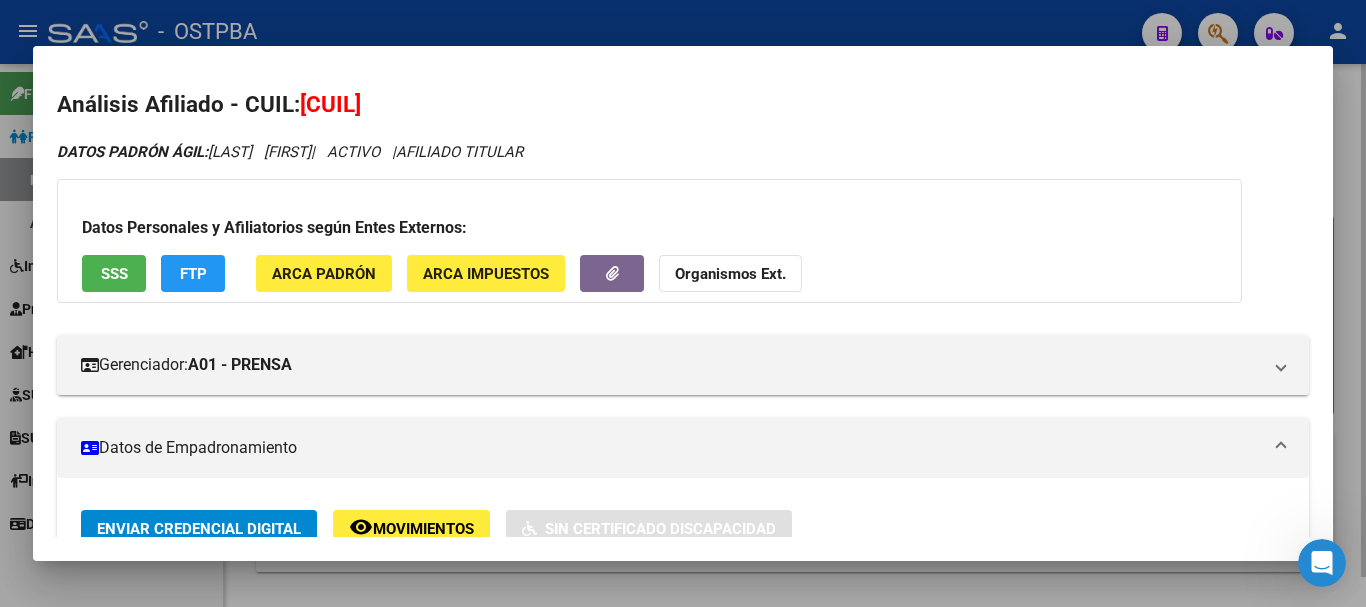 click at bounding box center [683, 303] 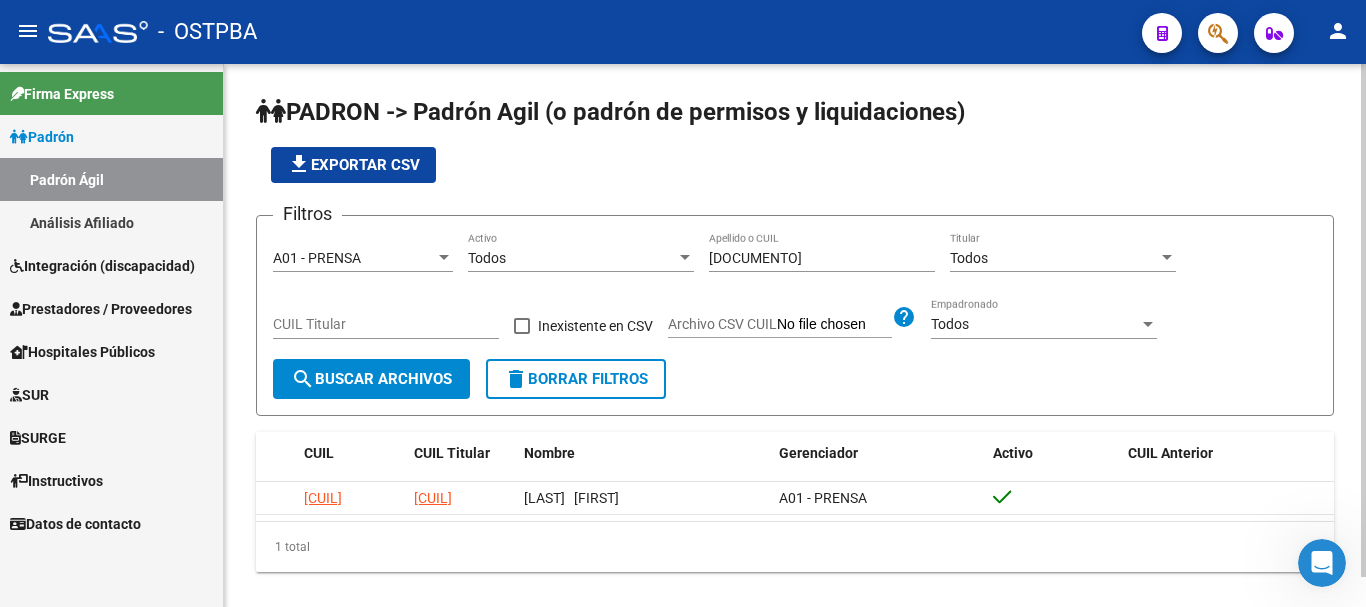 click on "[DOCUMENTO]" at bounding box center [822, 258] 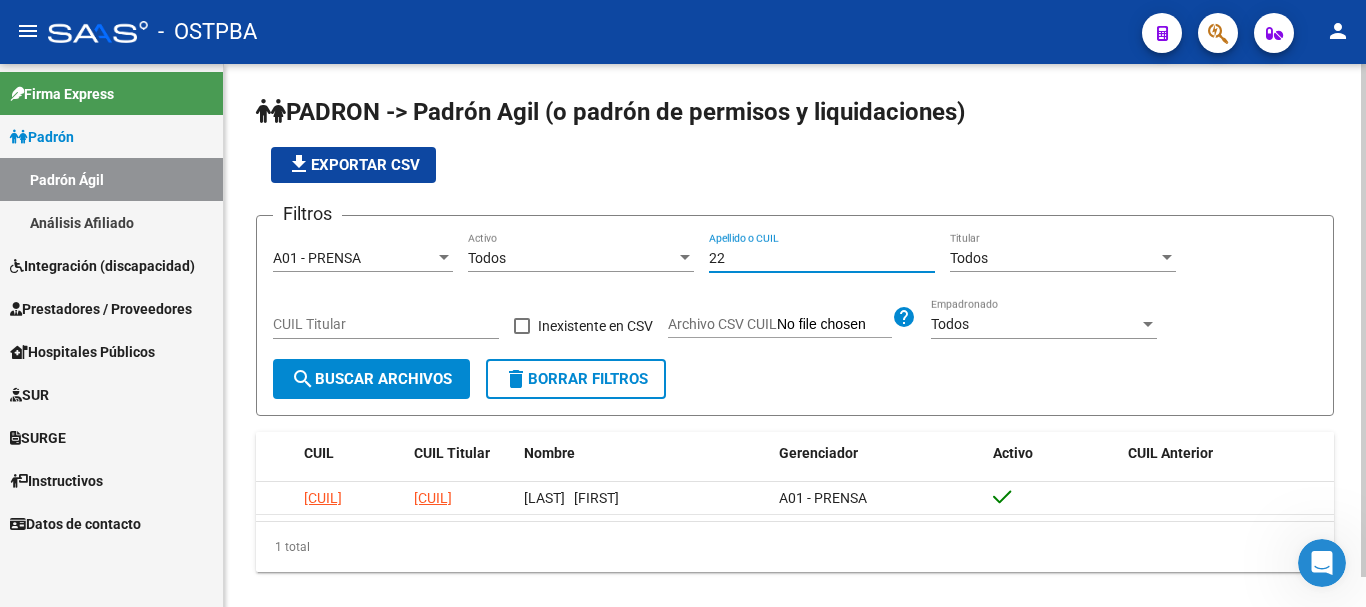 type on "2" 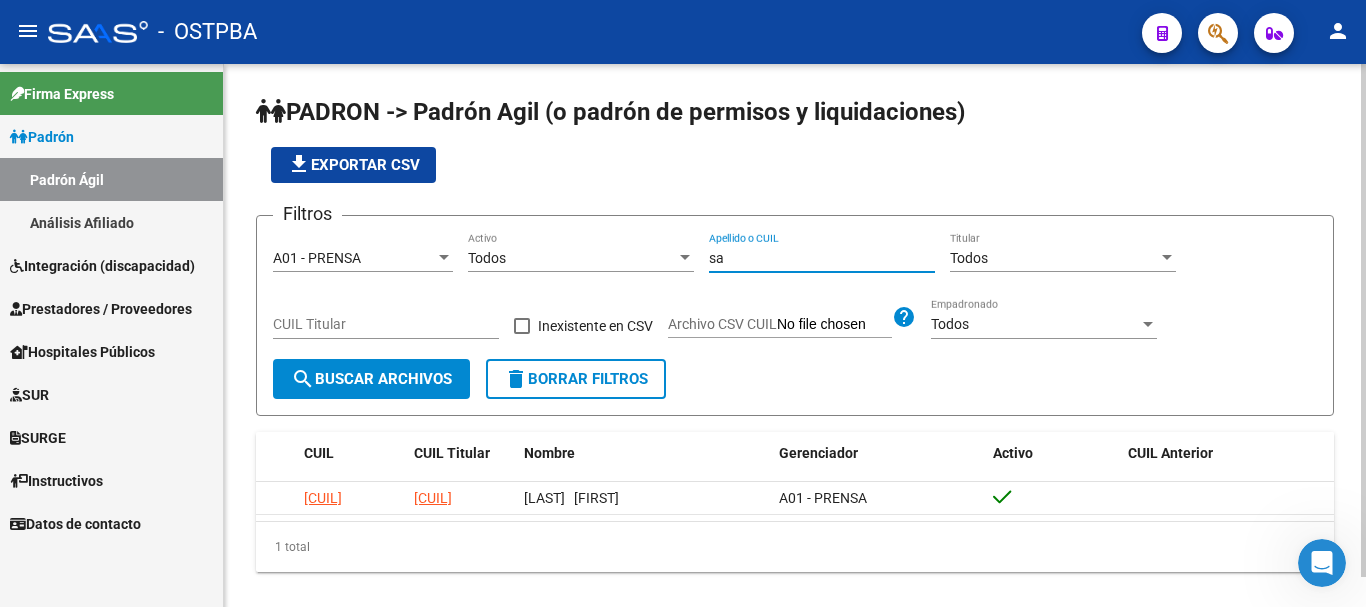 type on "s" 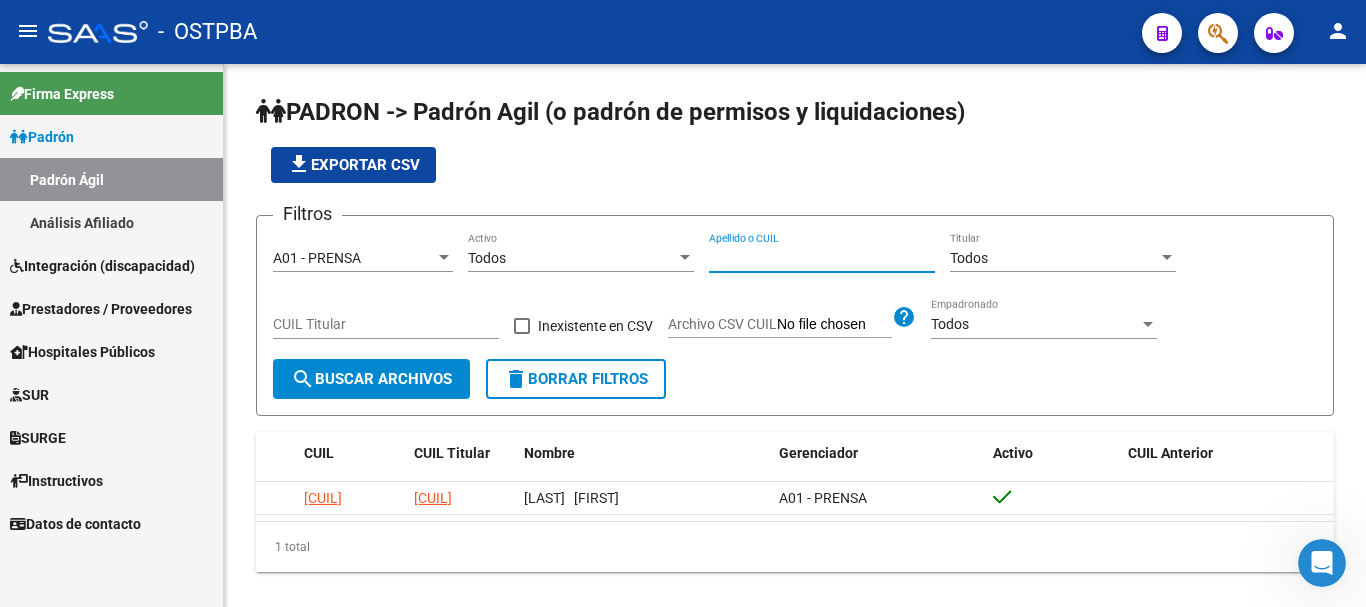 type 